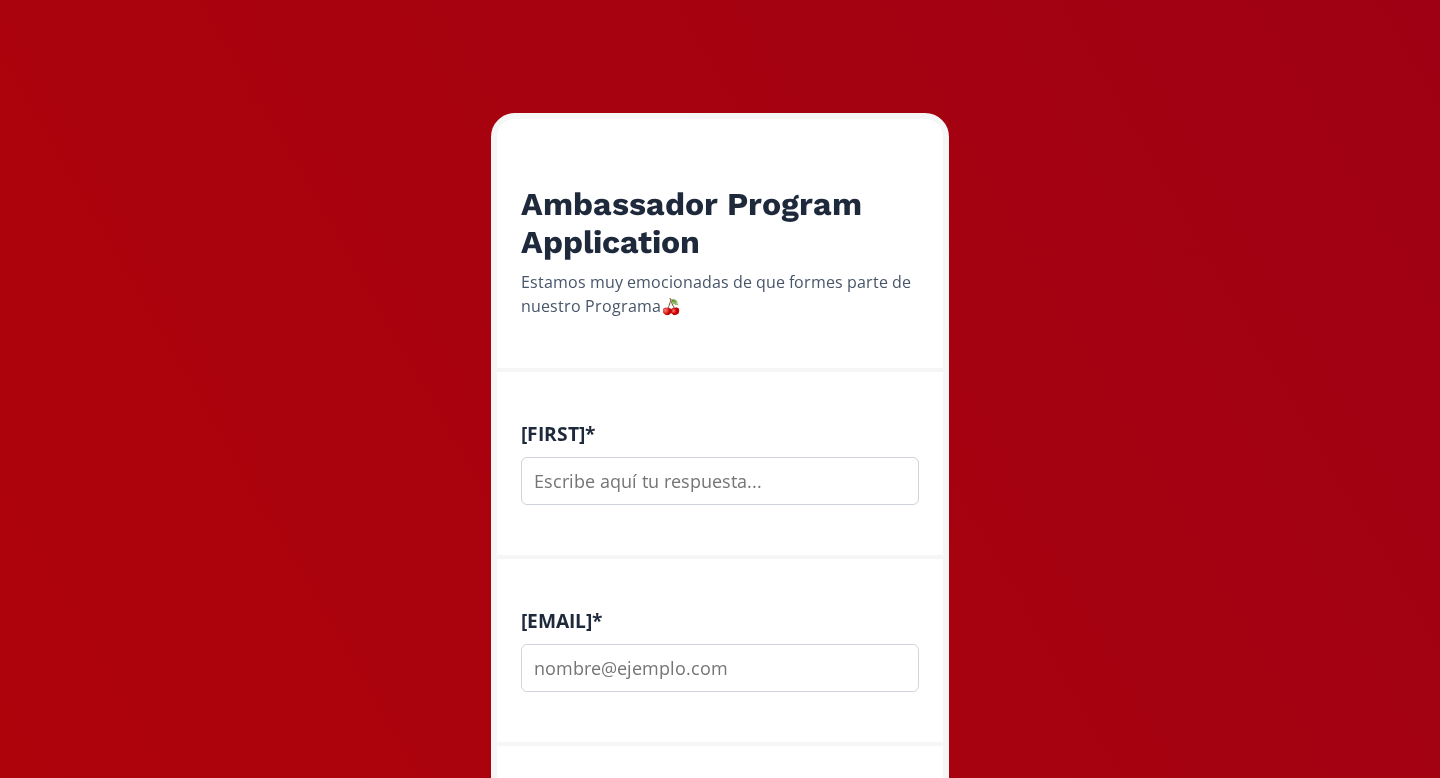 scroll, scrollTop: 227, scrollLeft: 0, axis: vertical 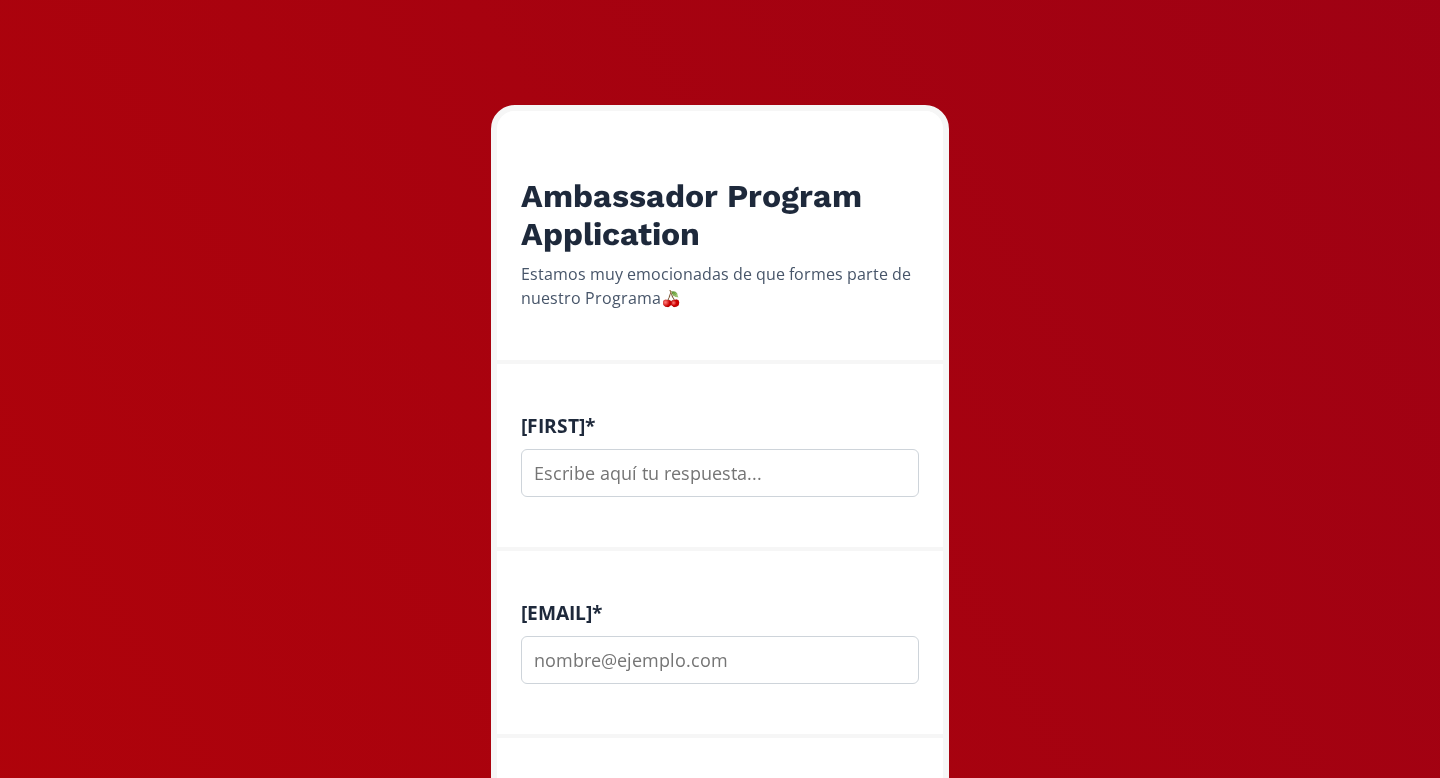 click at bounding box center (720, 473) 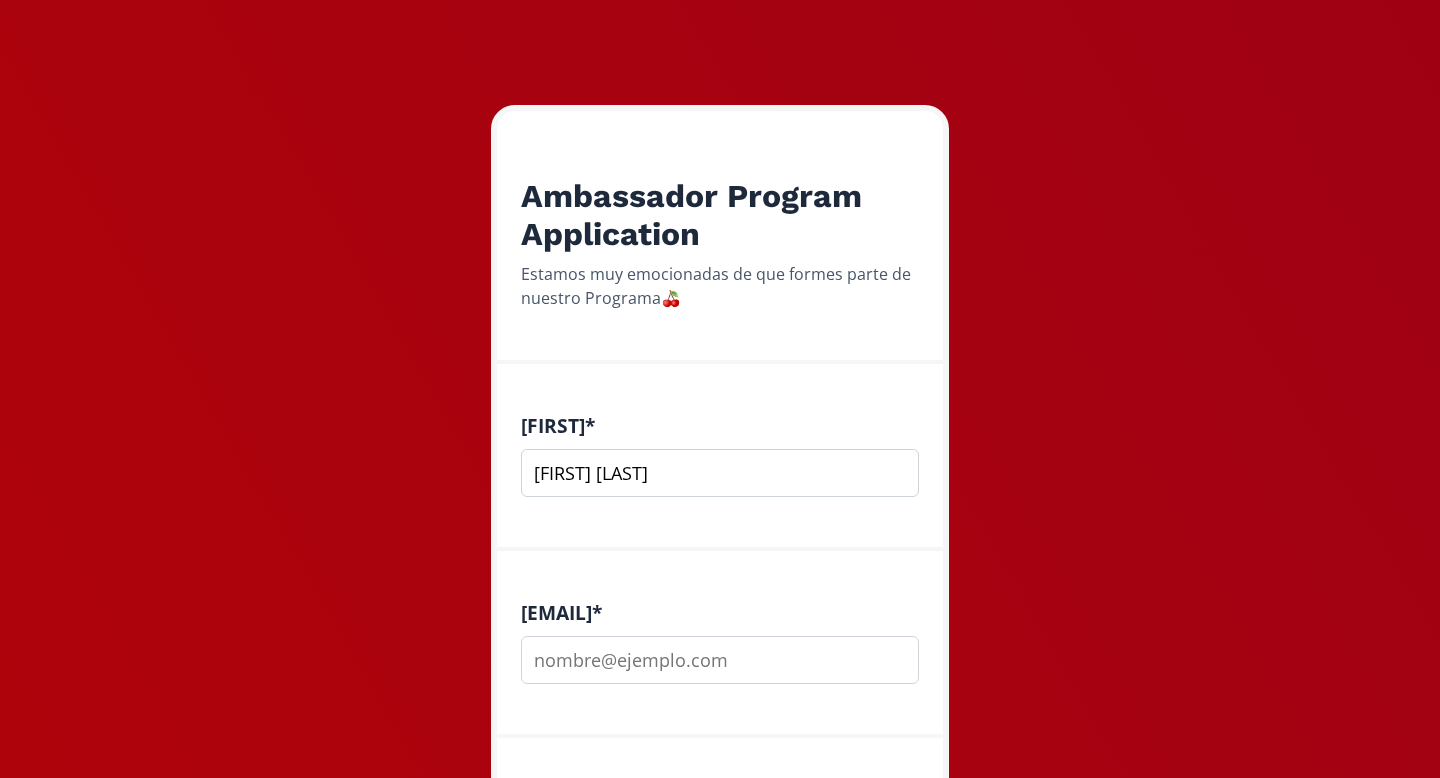 scroll, scrollTop: 353, scrollLeft: 0, axis: vertical 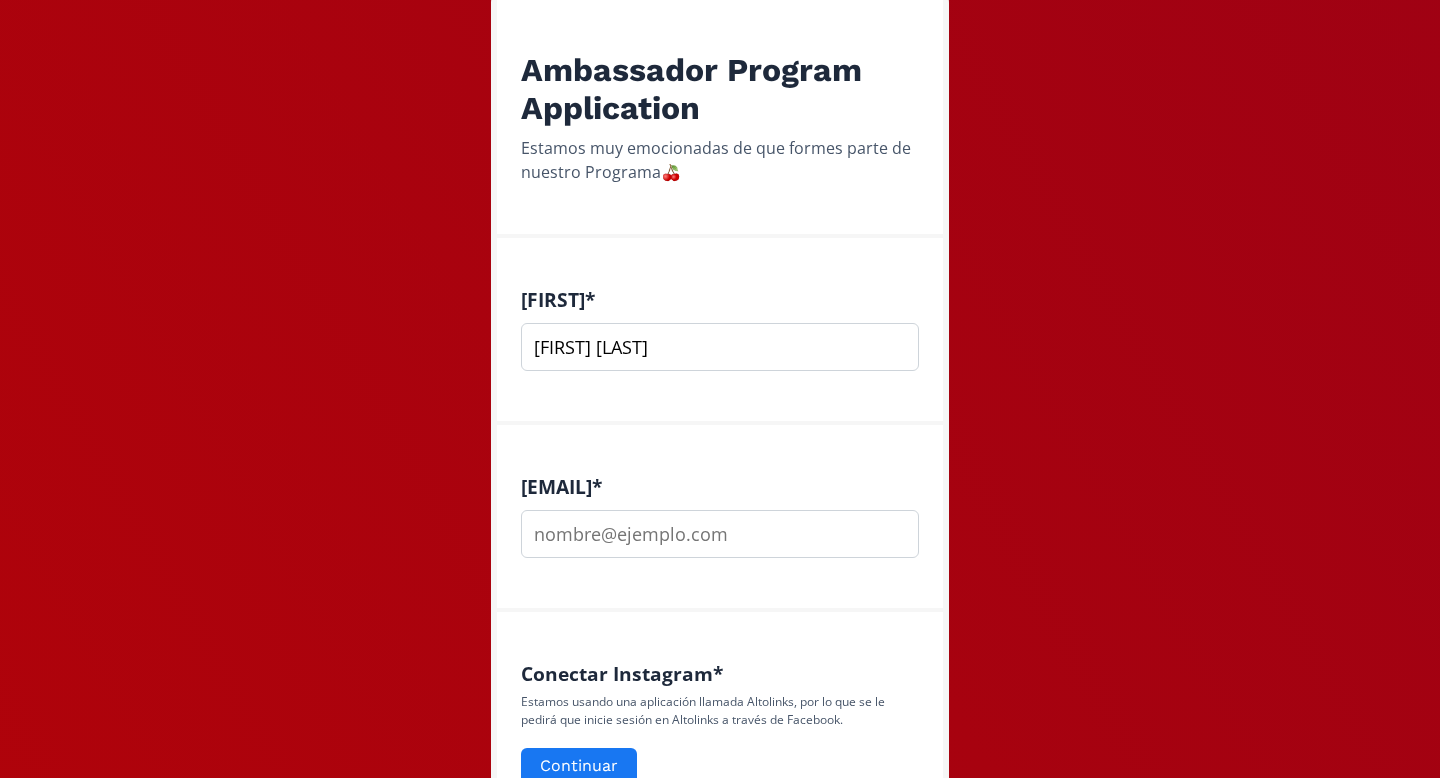 type on "[FIRST] [LAST]" 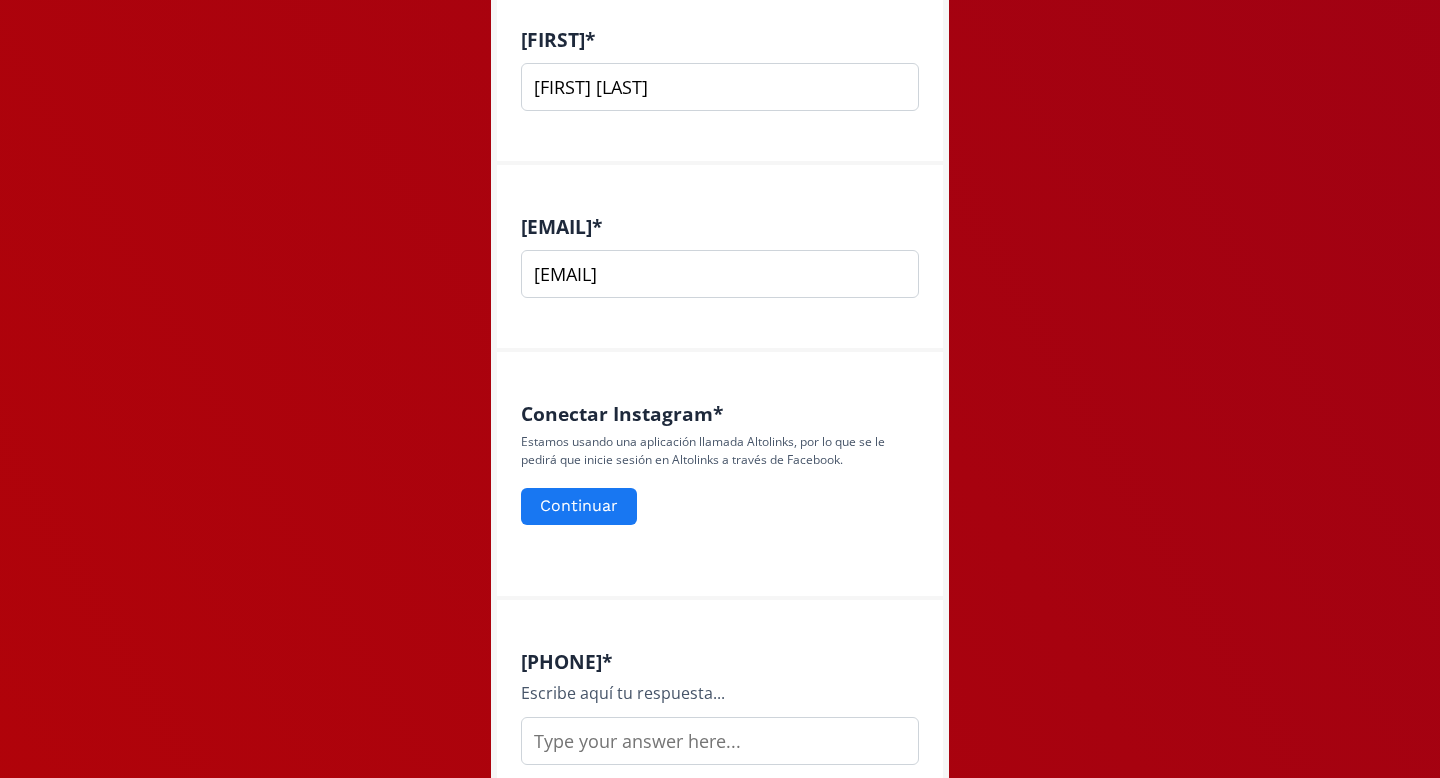scroll, scrollTop: 639, scrollLeft: 0, axis: vertical 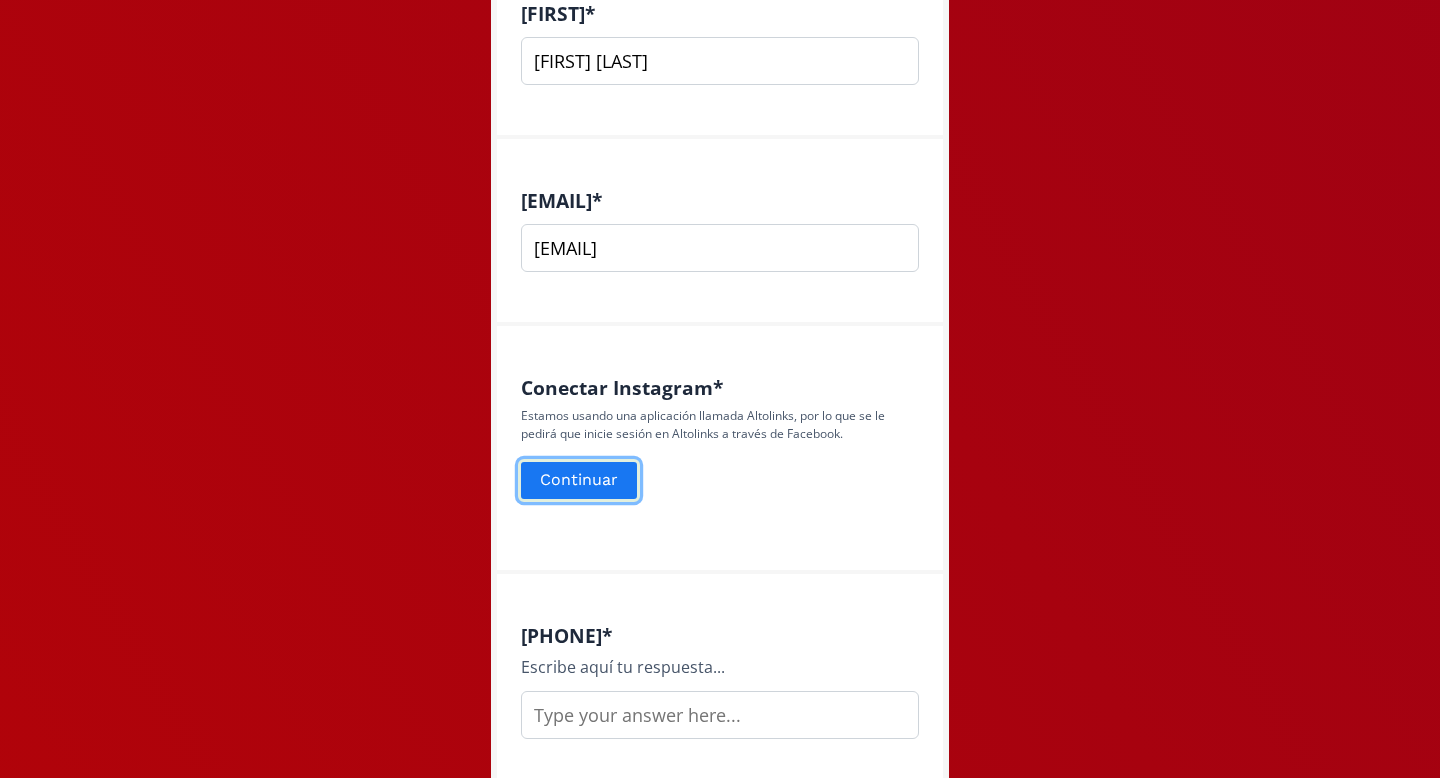 click on "Continuar" at bounding box center (579, 480) 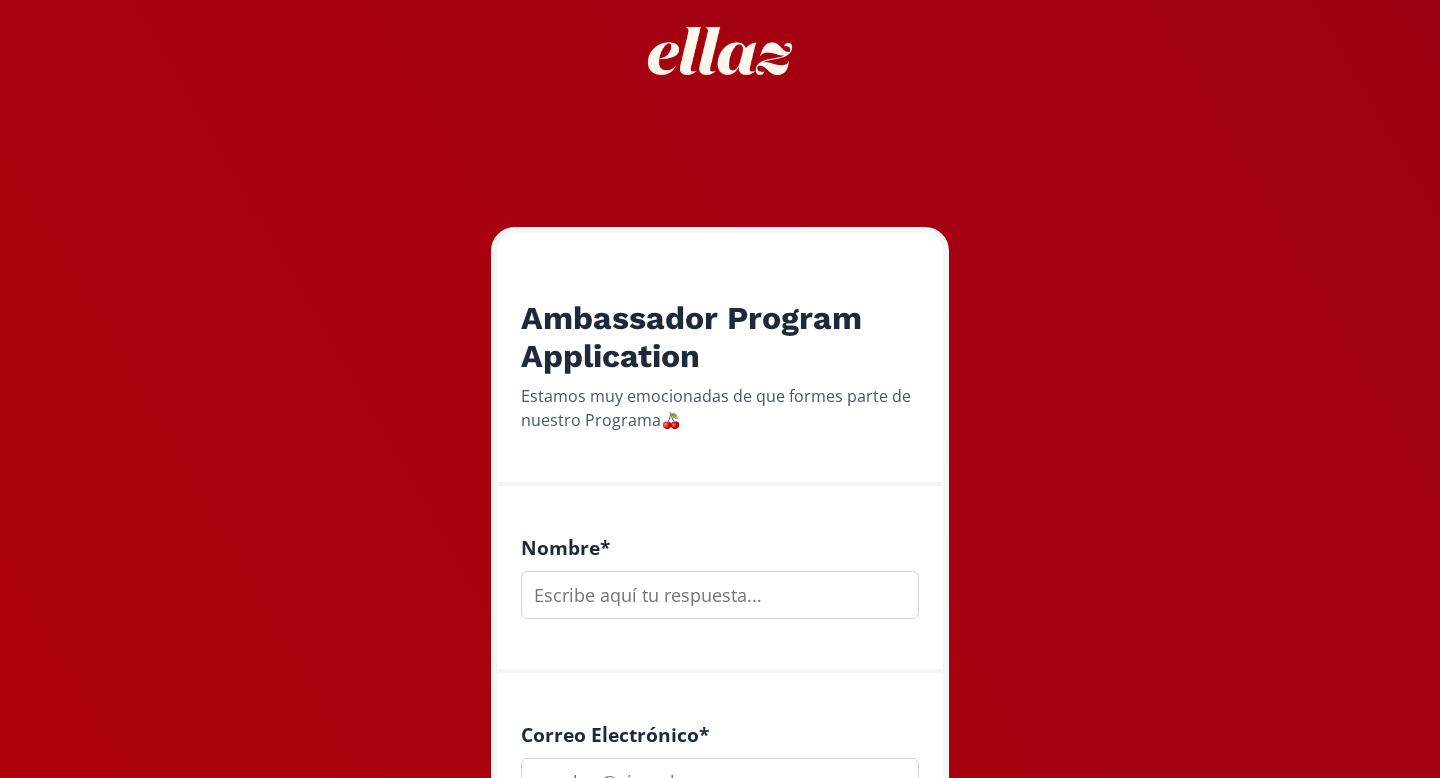 scroll, scrollTop: 91, scrollLeft: 0, axis: vertical 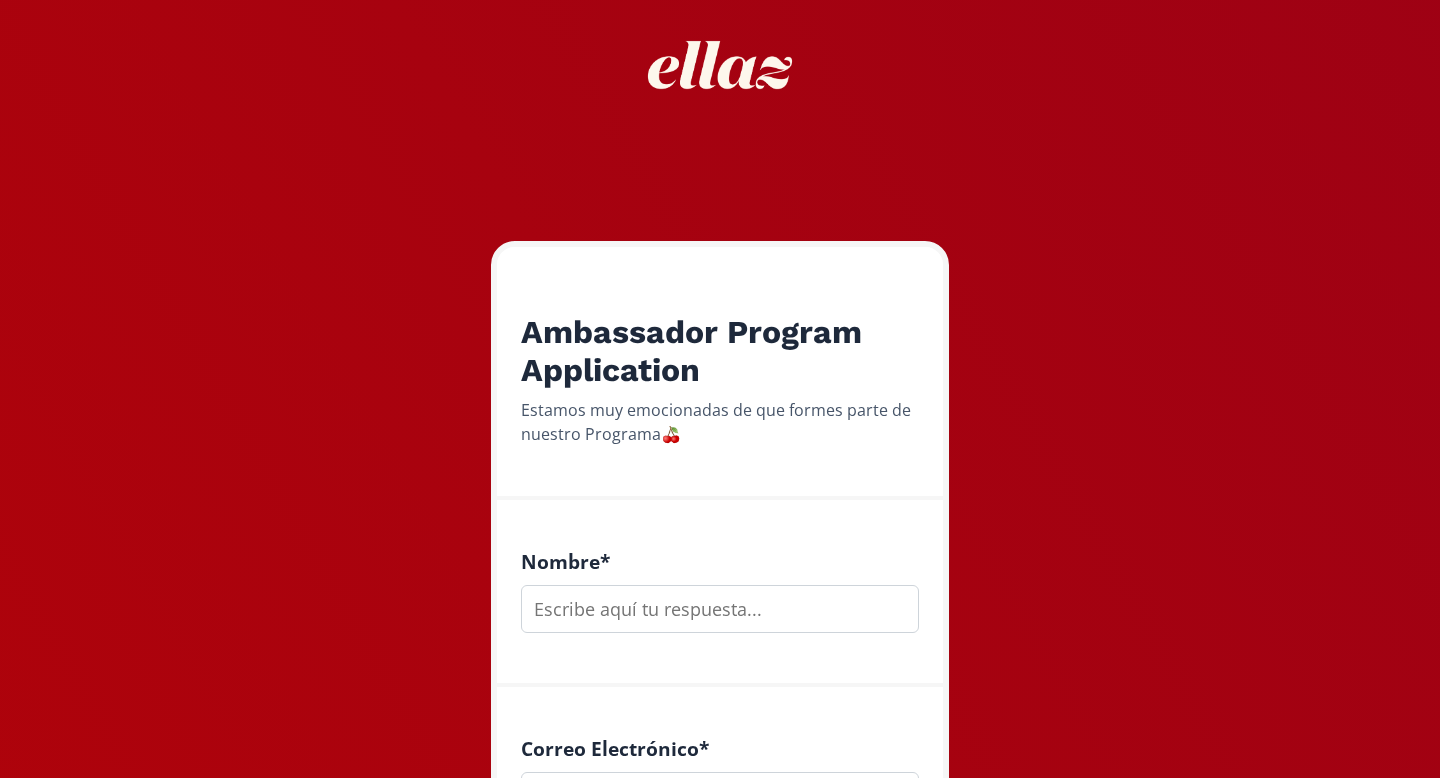 click at bounding box center (720, 609) 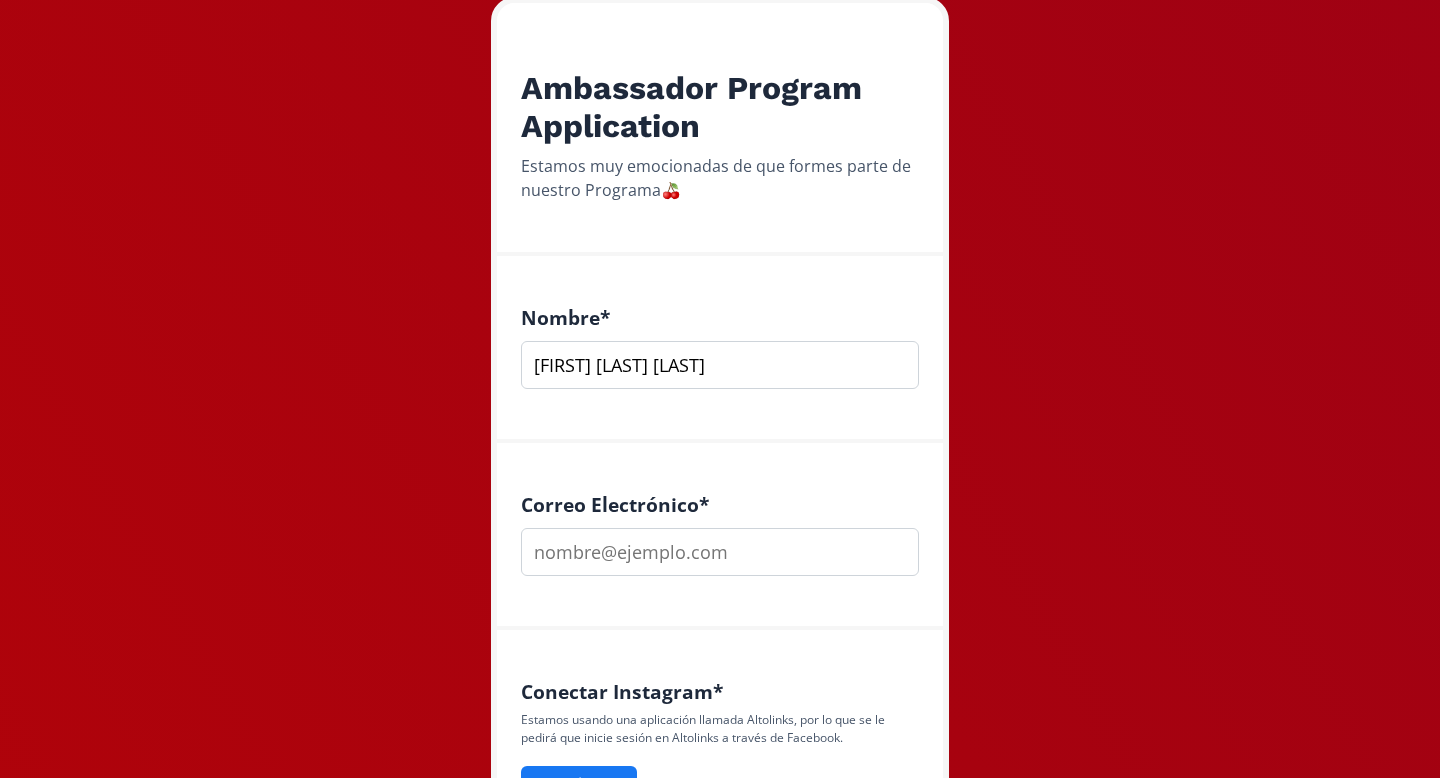 scroll, scrollTop: 347, scrollLeft: 0, axis: vertical 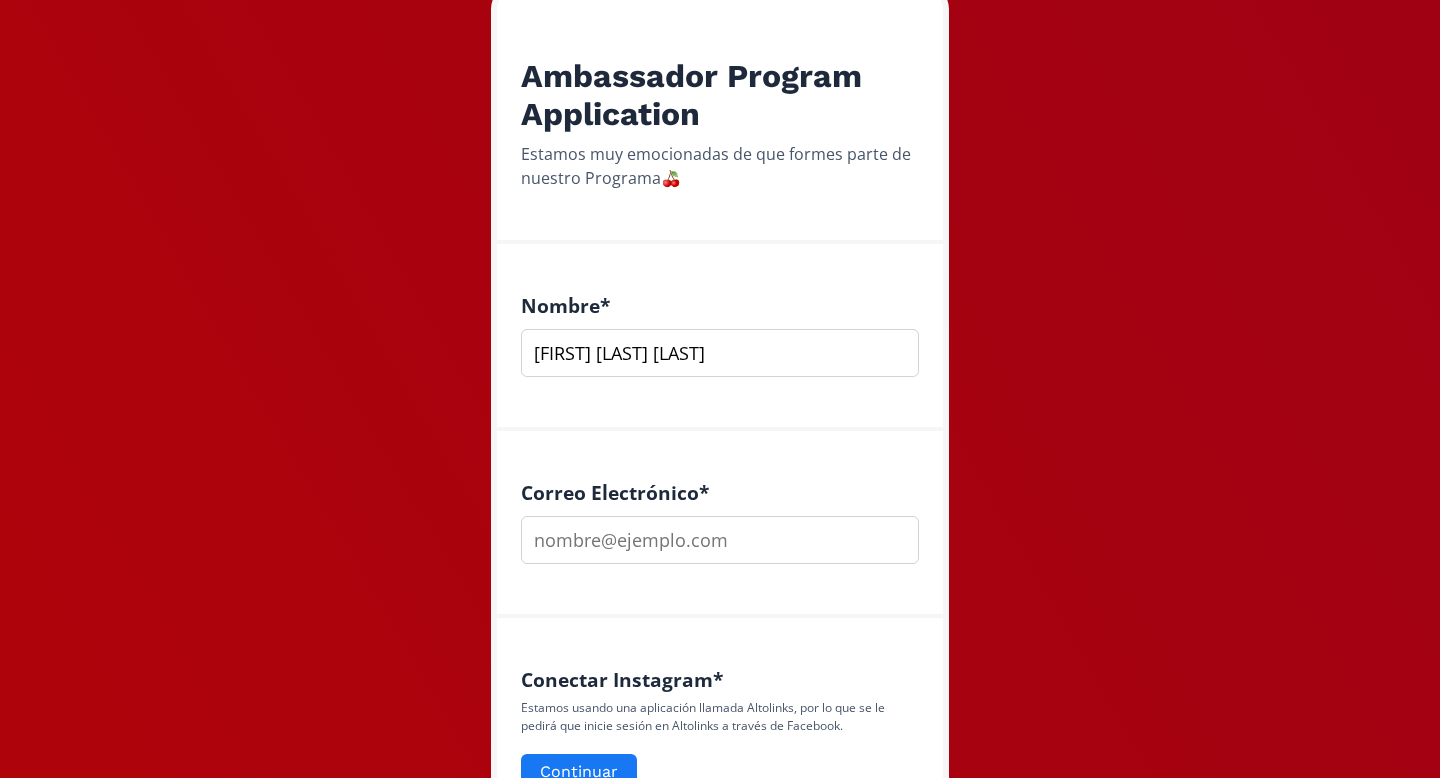 type on "[FIRST] [LAST] [LAST]" 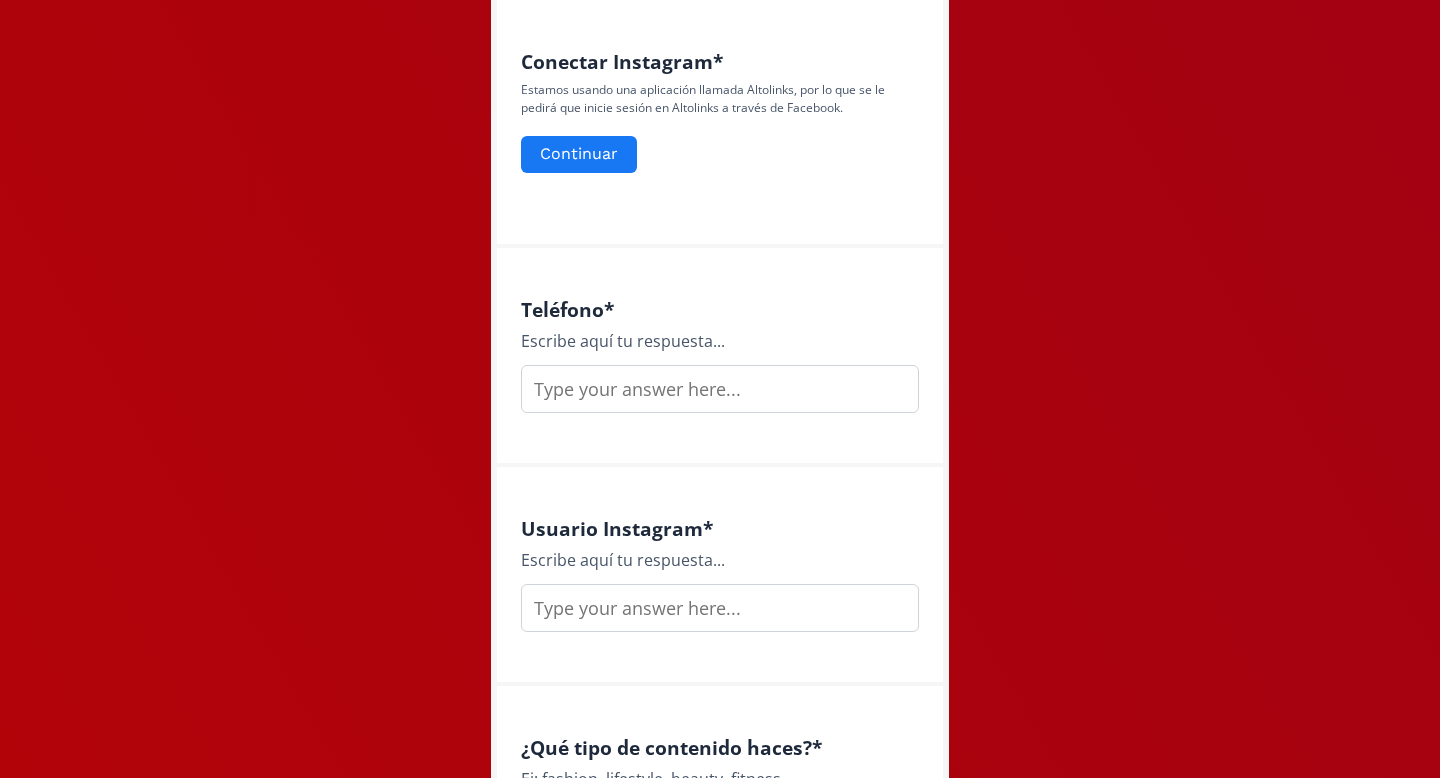 scroll, scrollTop: 978, scrollLeft: 0, axis: vertical 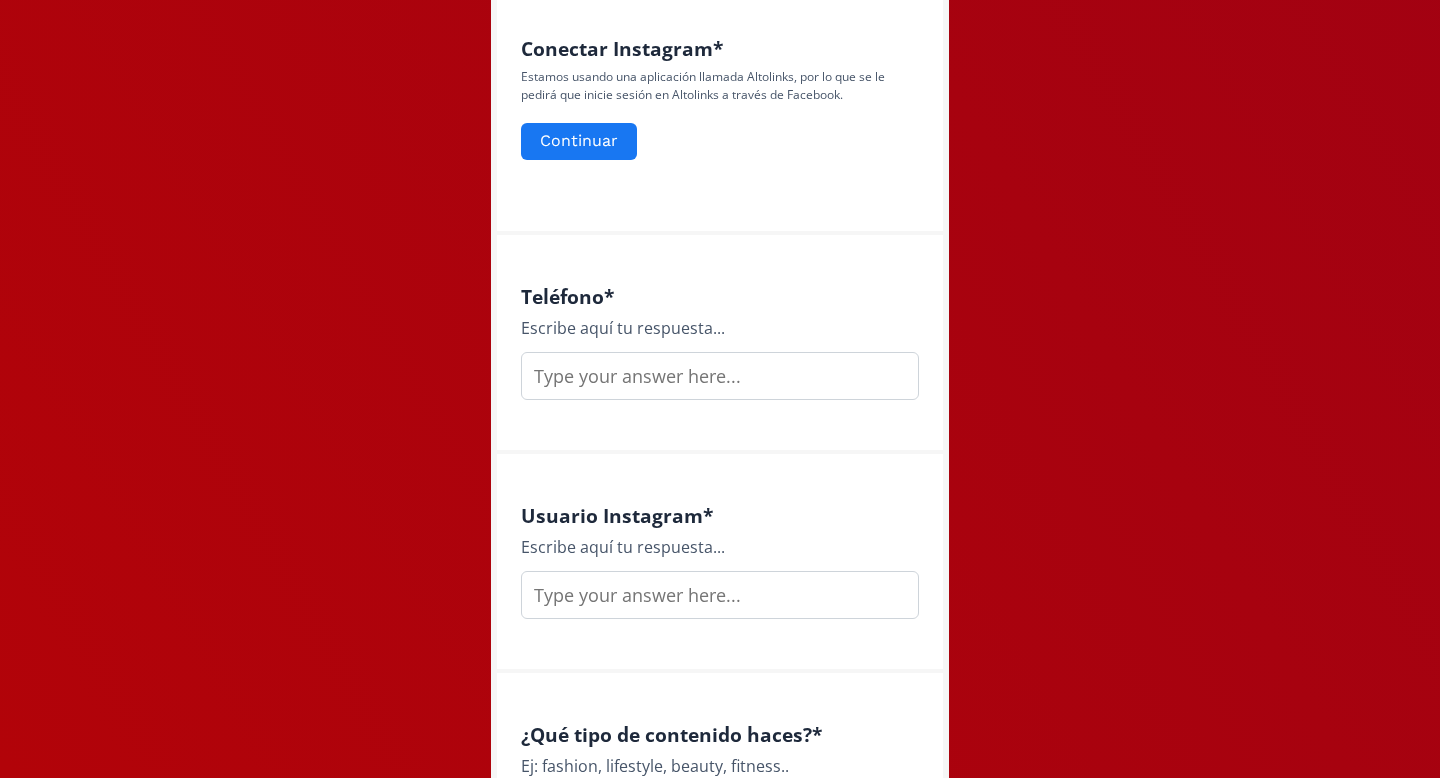 click at bounding box center (720, 376) 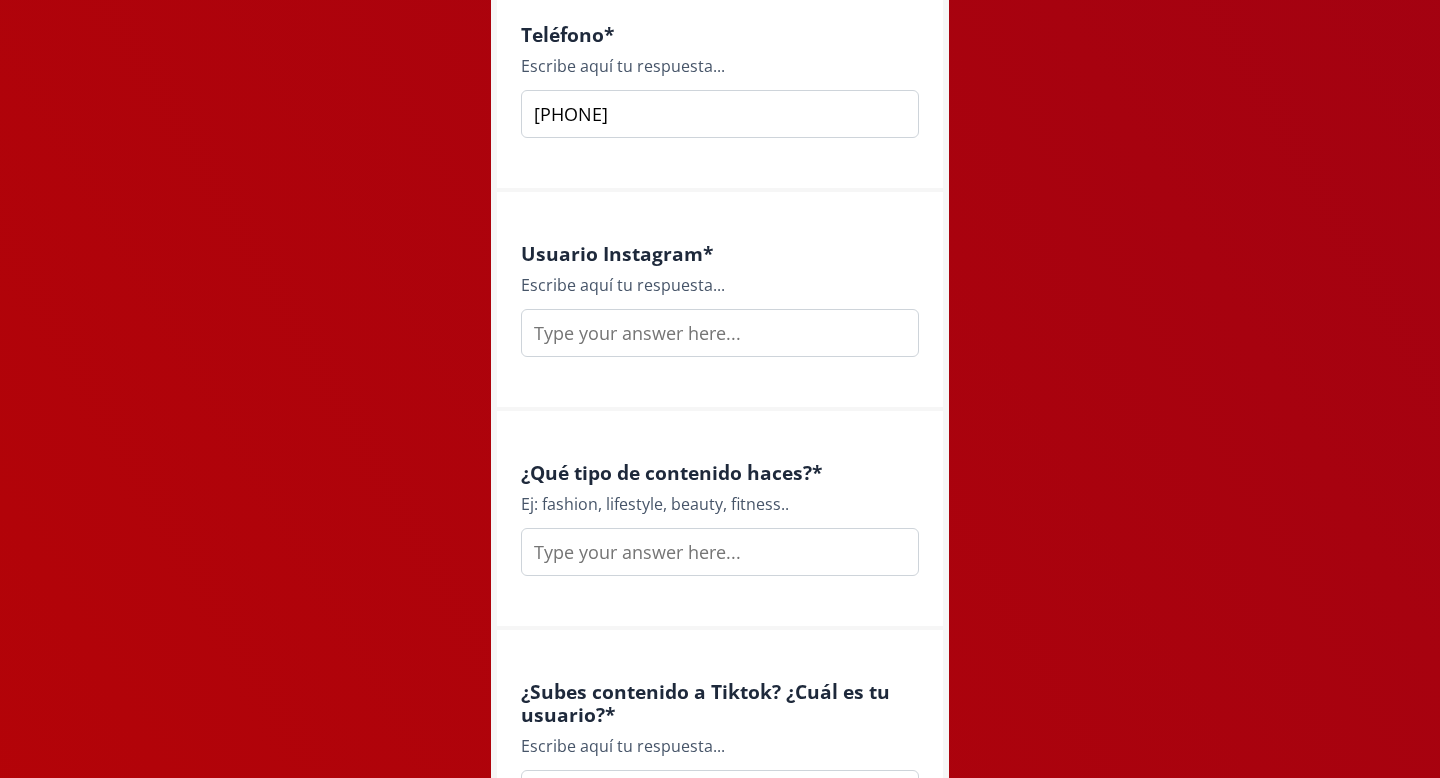 scroll, scrollTop: 1255, scrollLeft: 0, axis: vertical 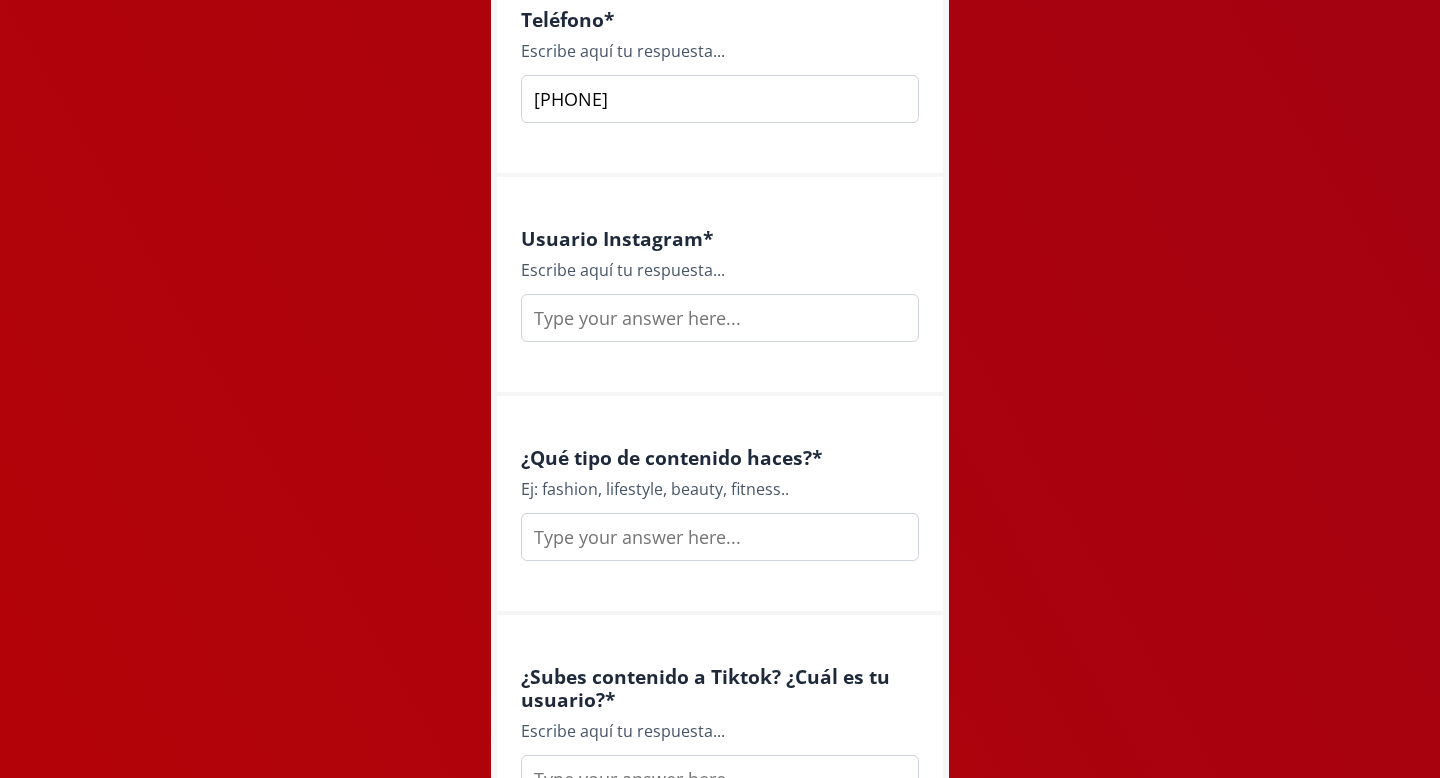 type on "4423834137" 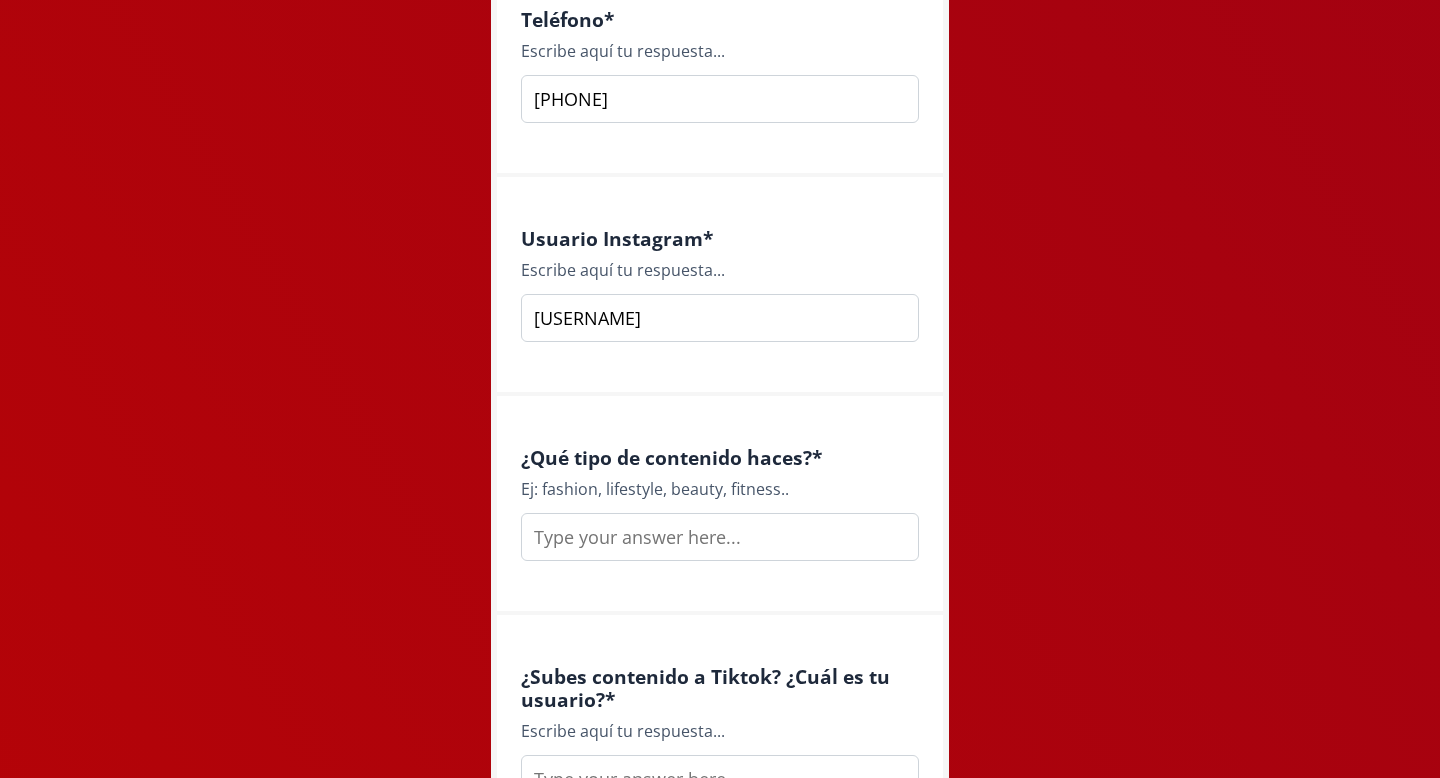click on "valeriaacoeto" at bounding box center (720, 318) 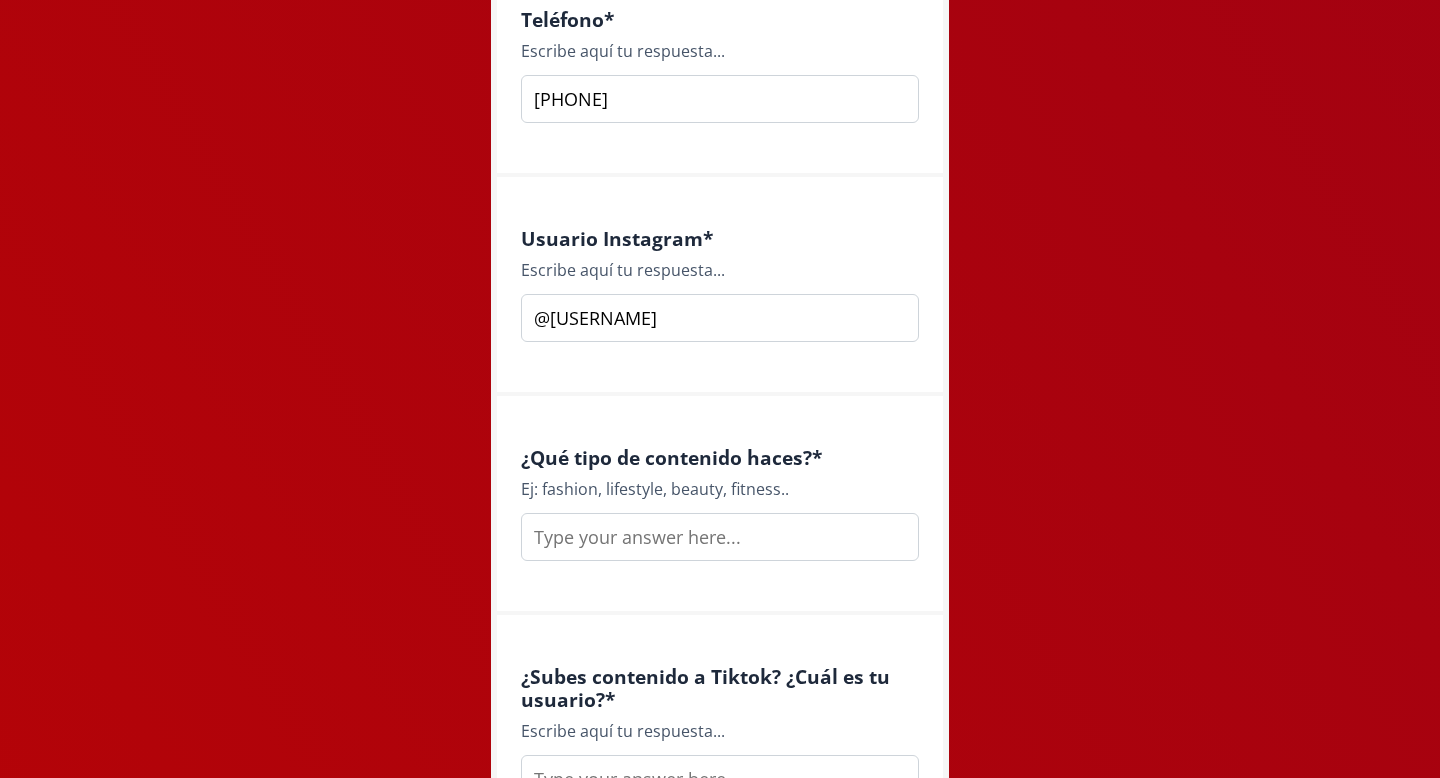 type on "@valeriaacoeto" 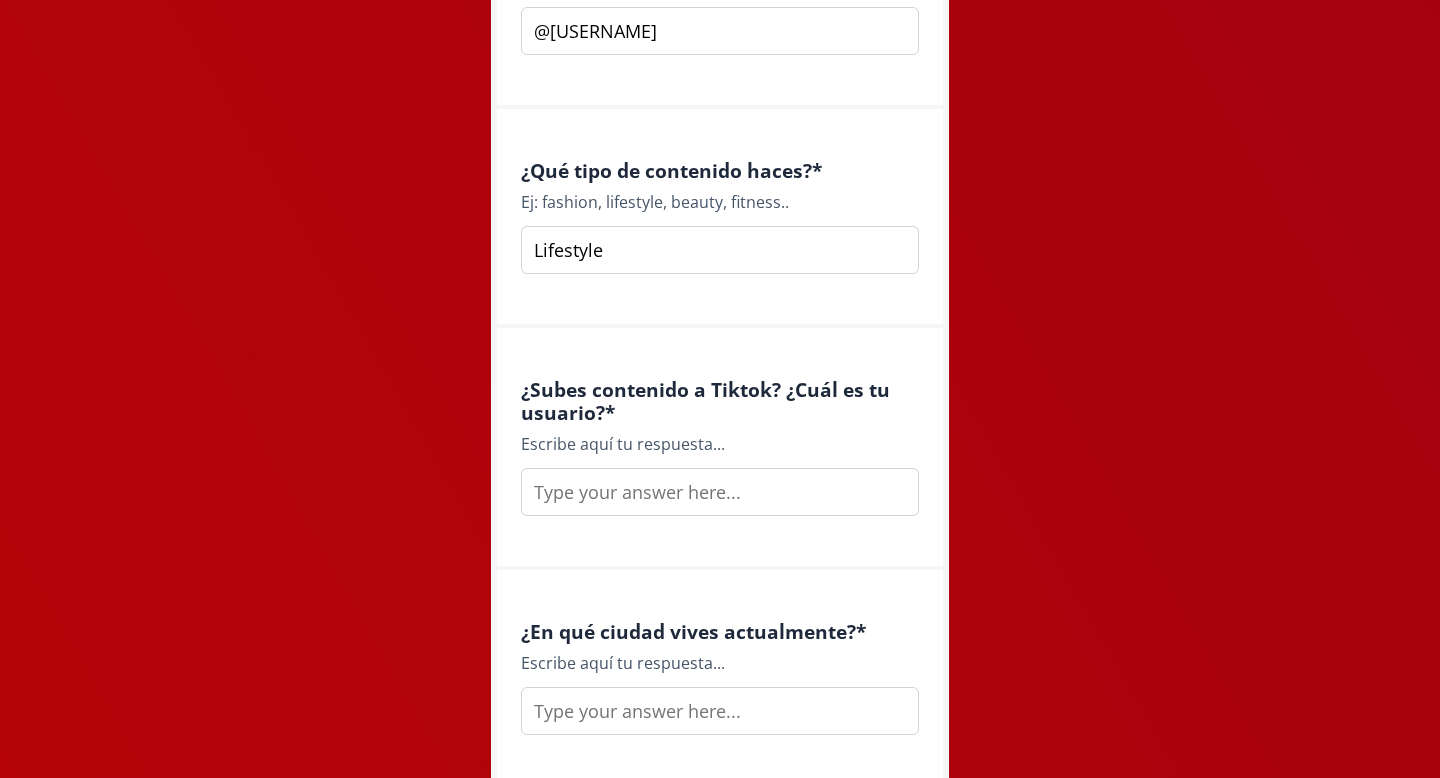 scroll, scrollTop: 1573, scrollLeft: 0, axis: vertical 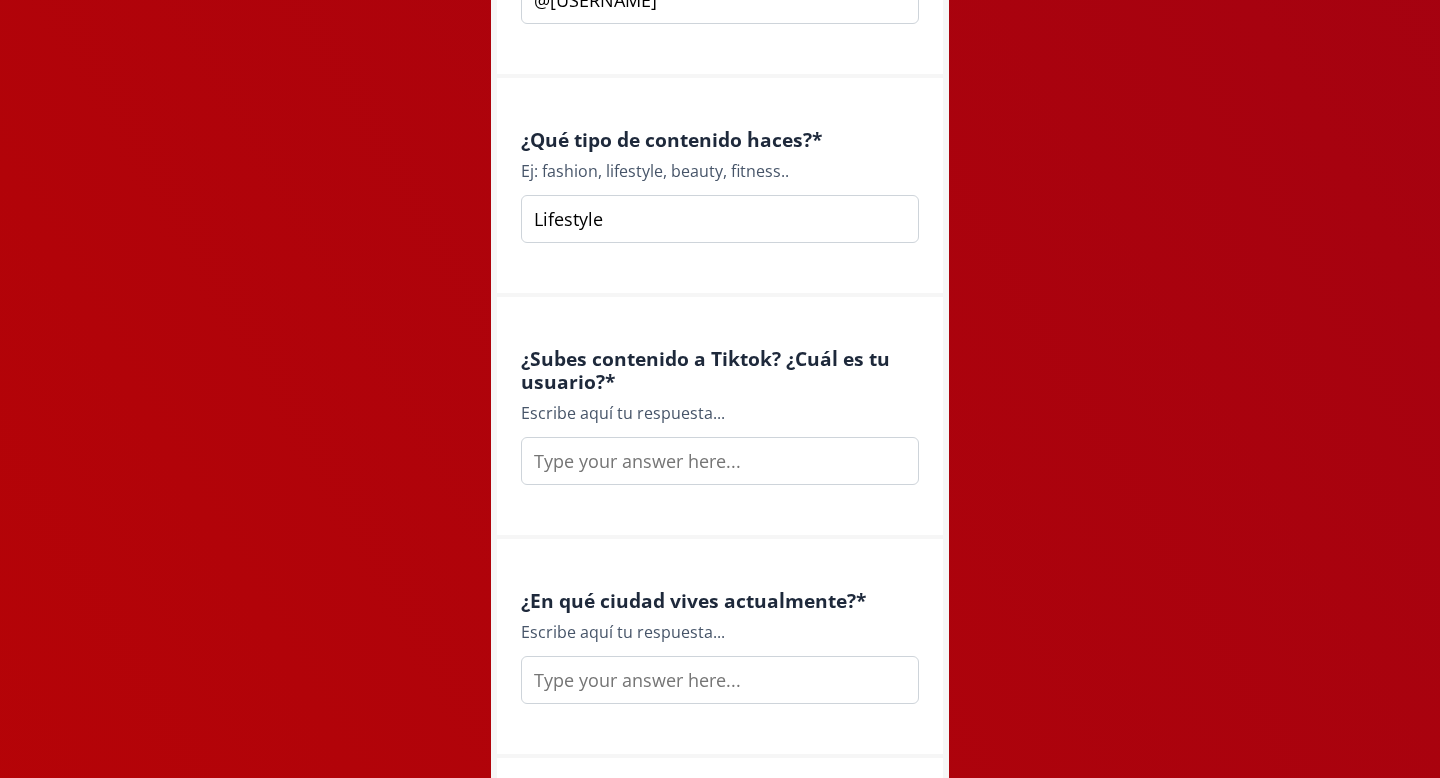 type on "Lifestyle" 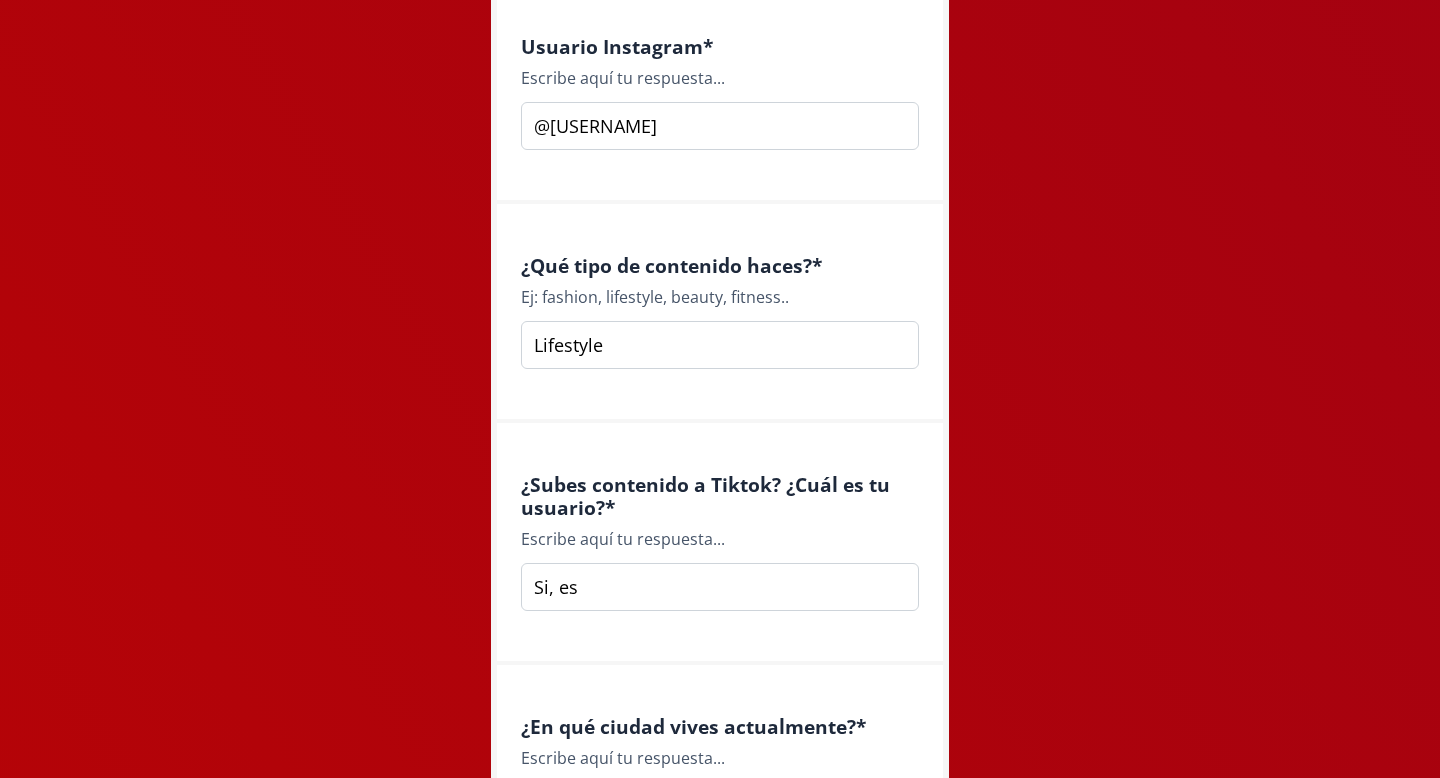 scroll, scrollTop: 1448, scrollLeft: 0, axis: vertical 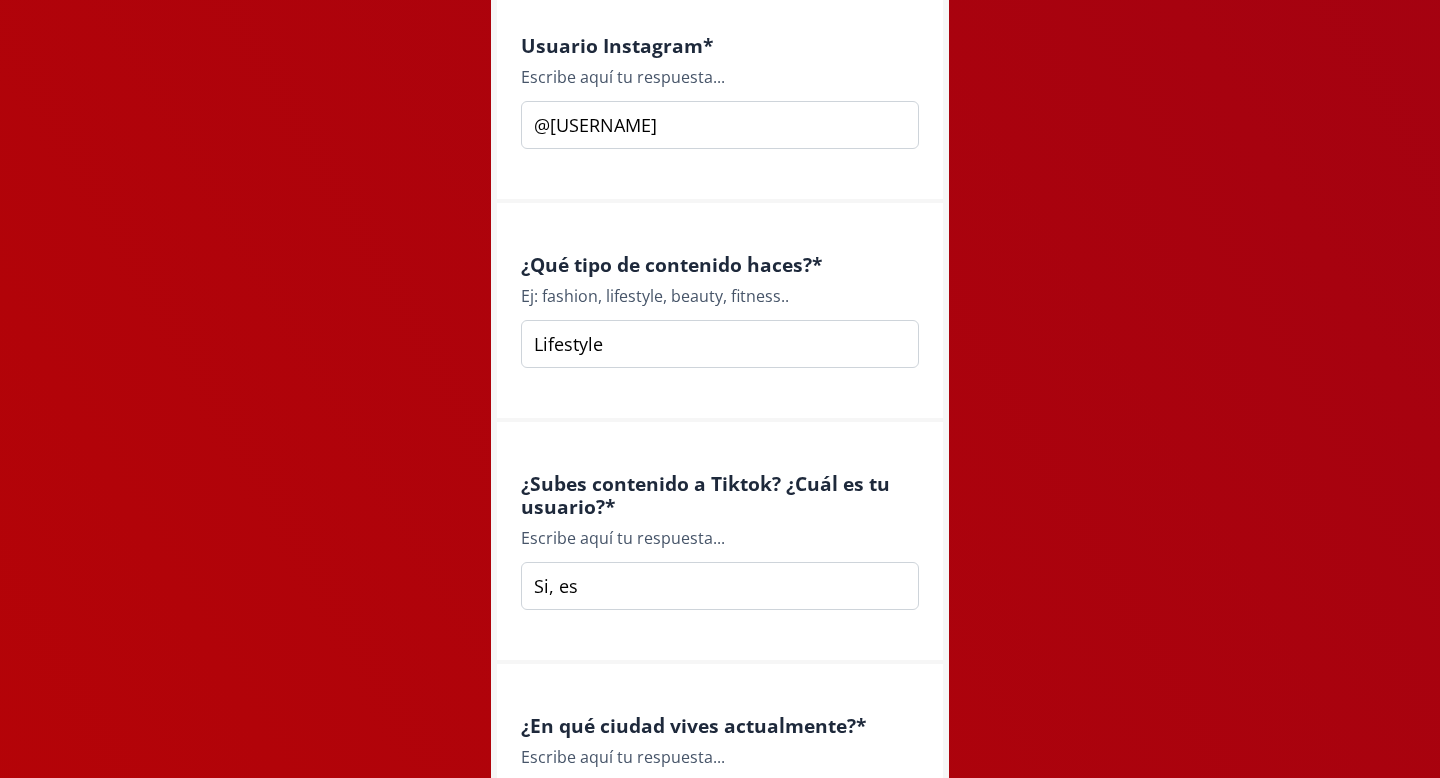 click on "@valeriaacoeto" at bounding box center (720, 125) 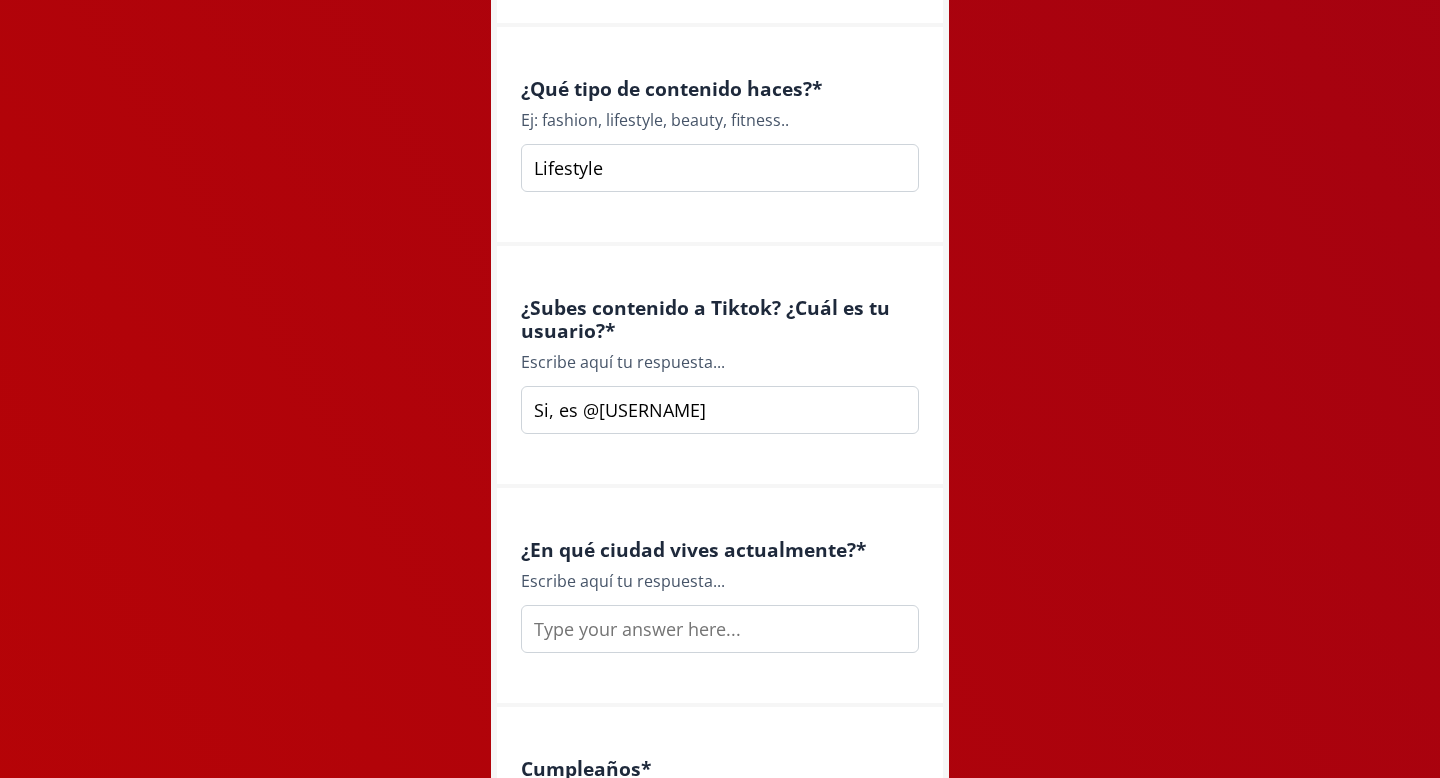 scroll, scrollTop: 1663, scrollLeft: 0, axis: vertical 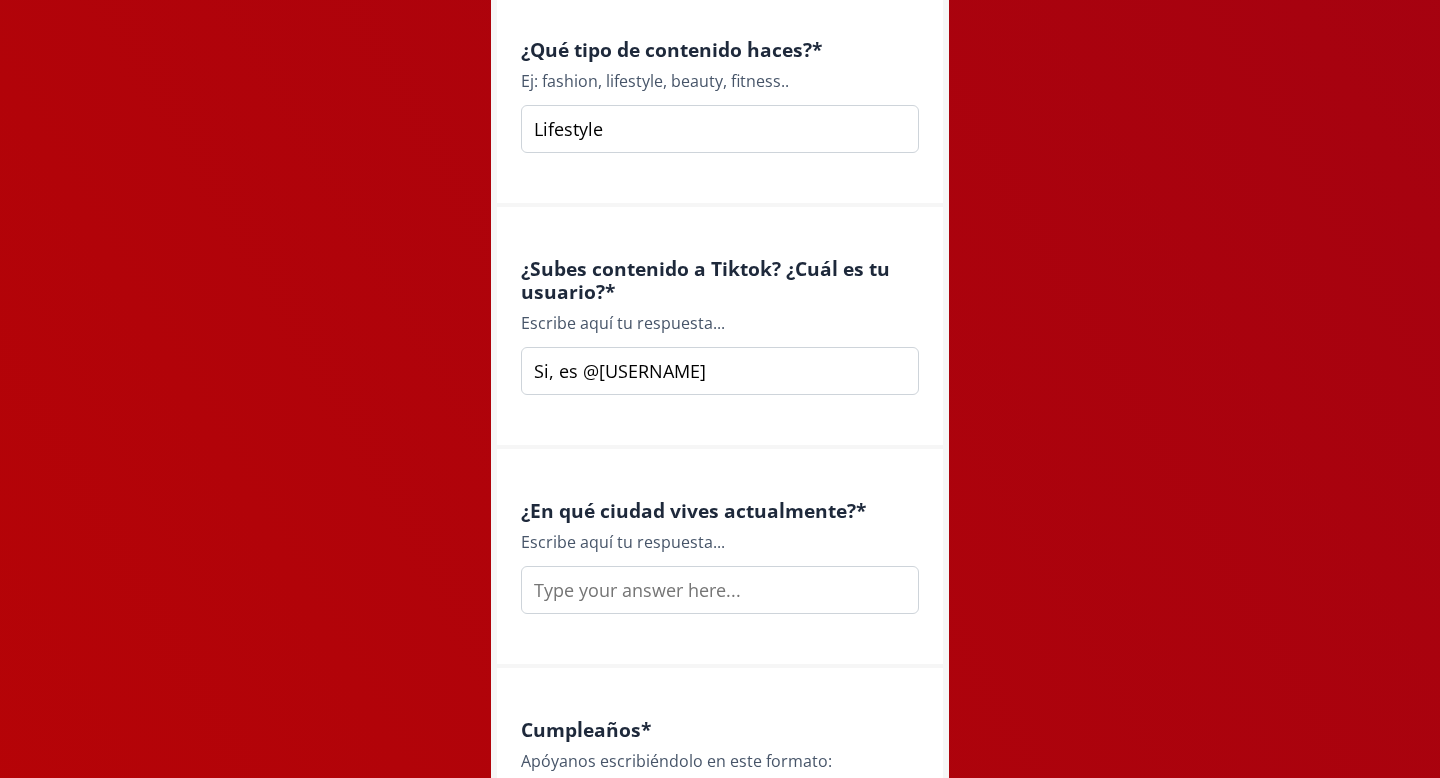 type on "Si, es @valeriaacoeto" 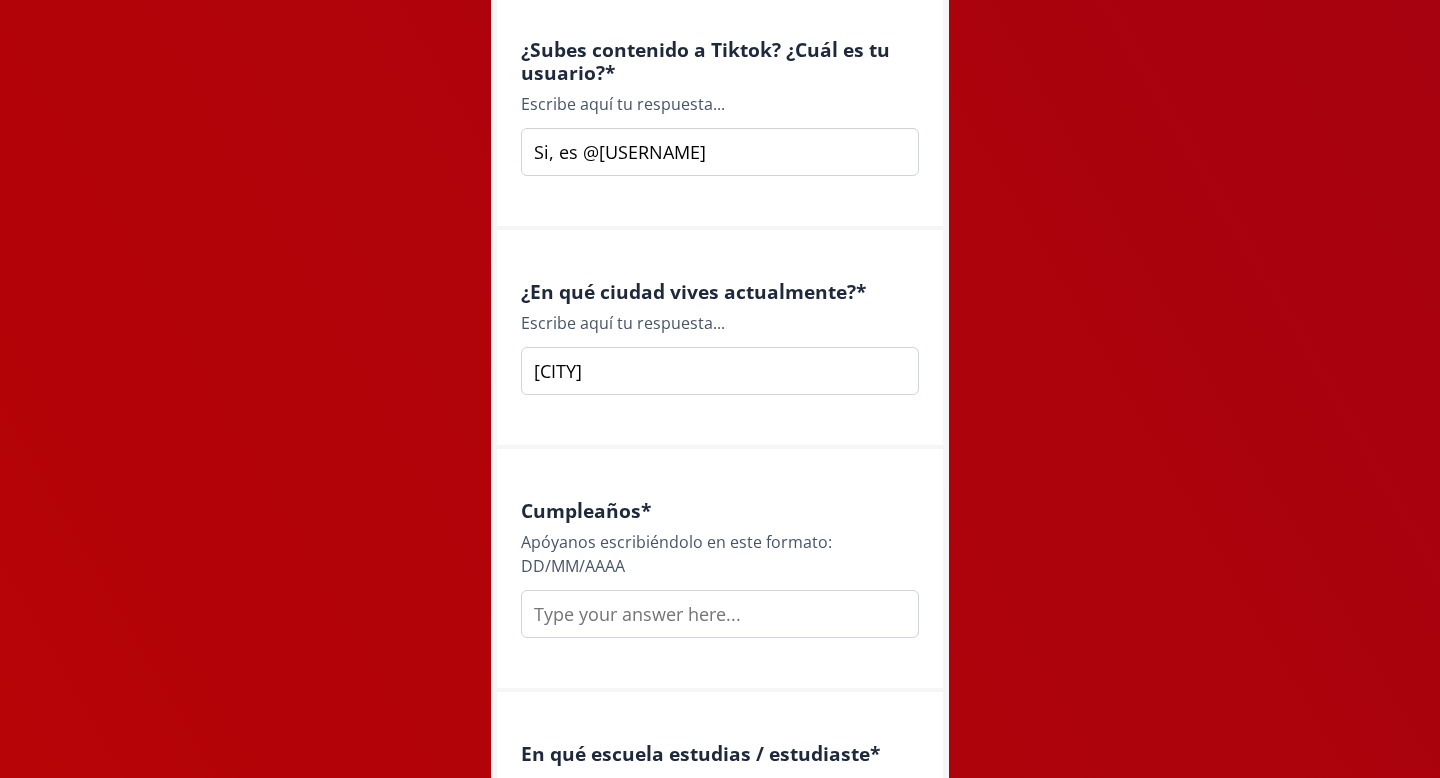 scroll, scrollTop: 1889, scrollLeft: 0, axis: vertical 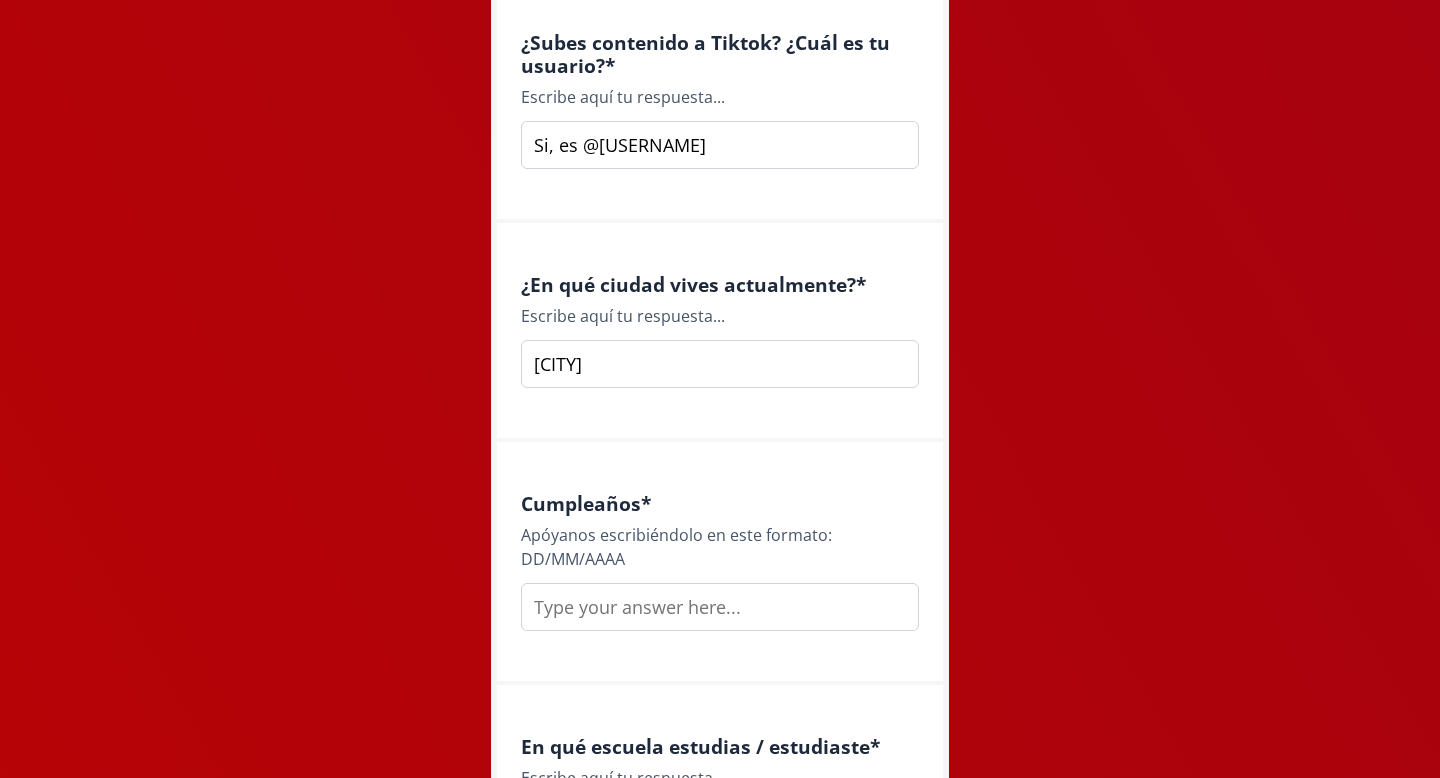 type on "Querétaro" 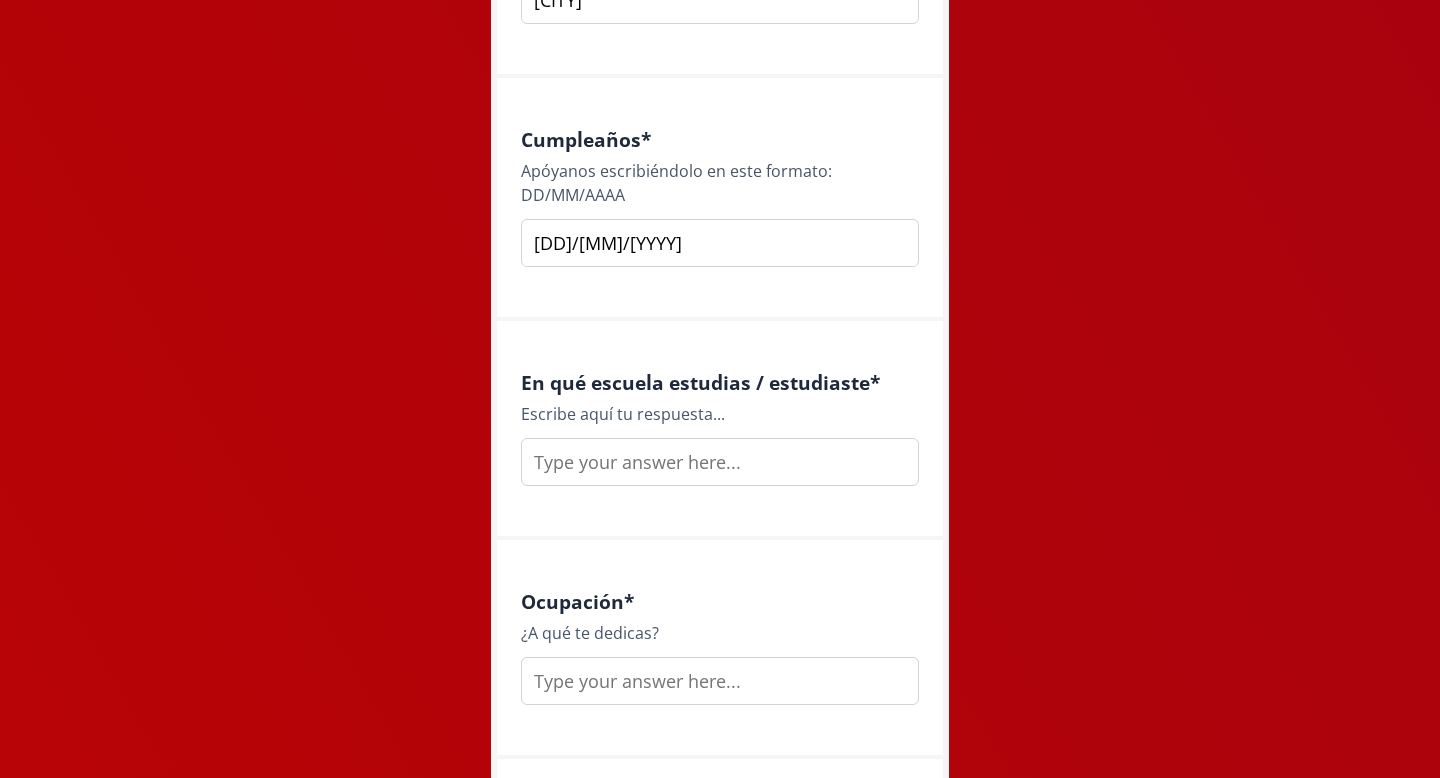 scroll, scrollTop: 2281, scrollLeft: 0, axis: vertical 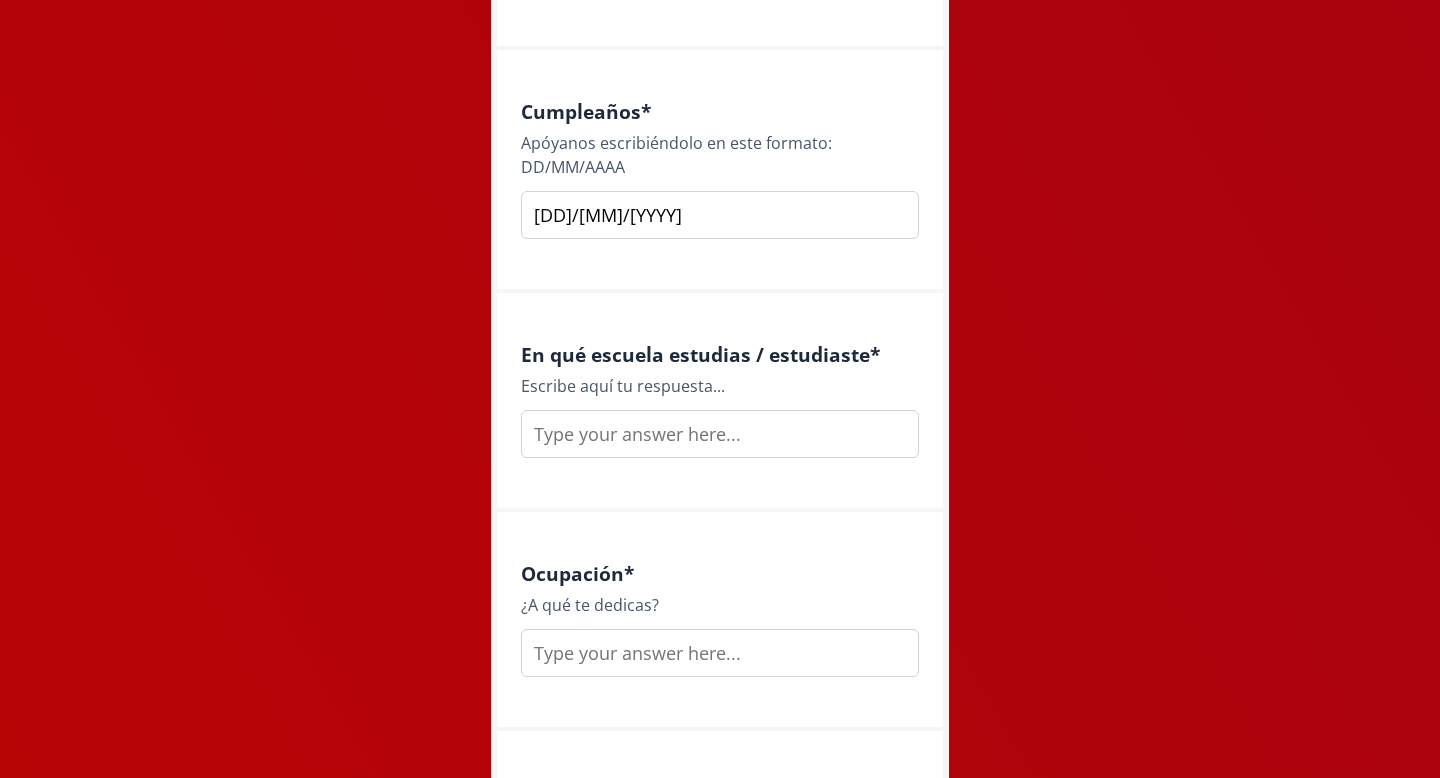 type on "15/05/2003" 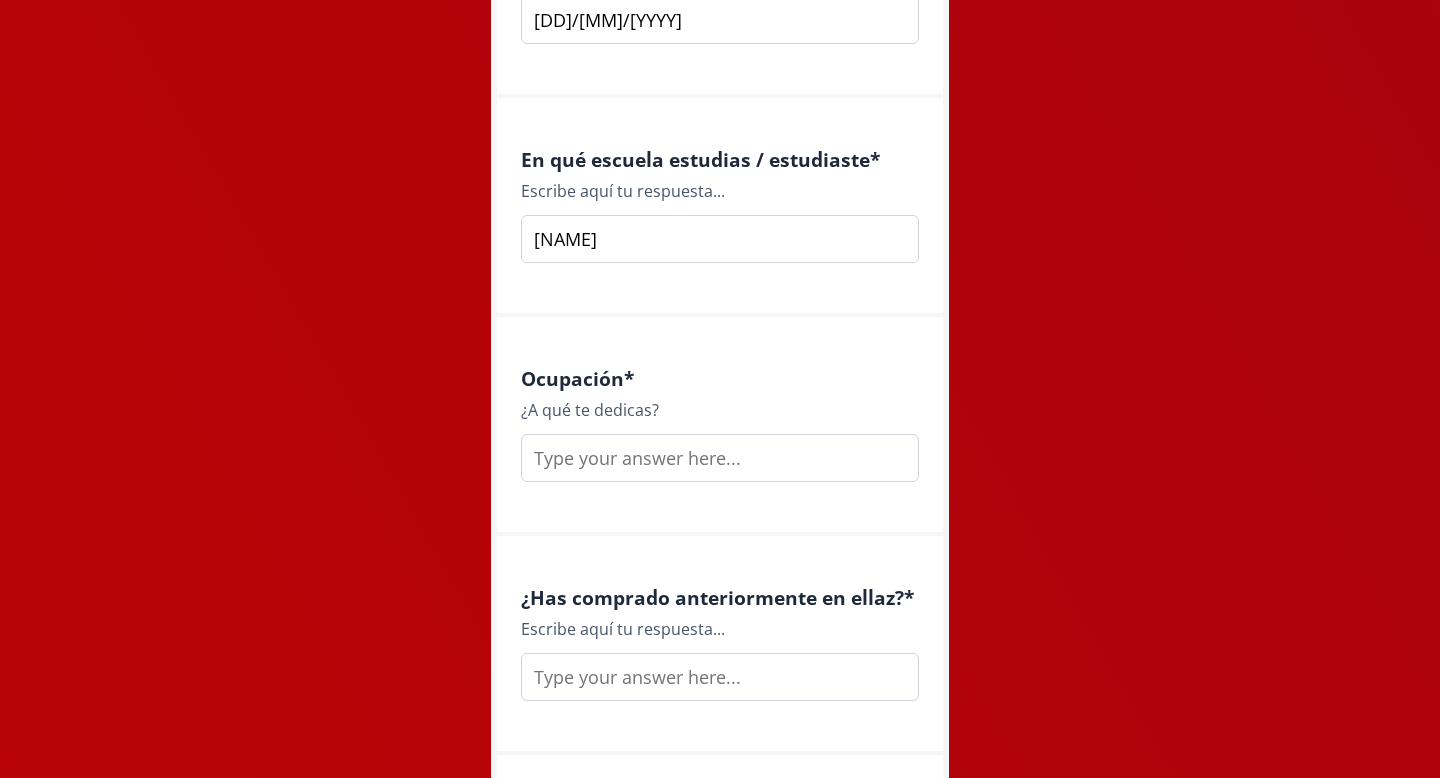 scroll, scrollTop: 2512, scrollLeft: 0, axis: vertical 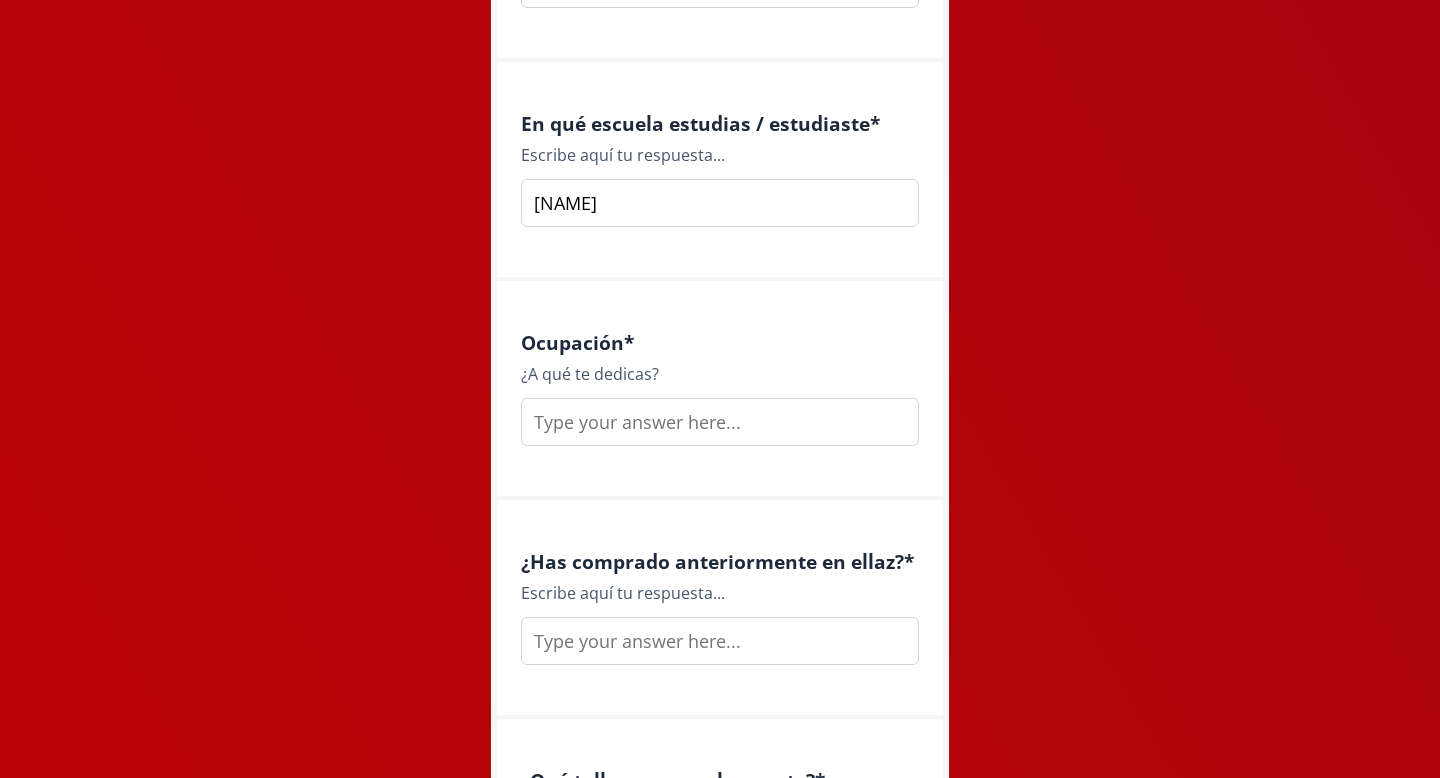 type on "Nahuac" 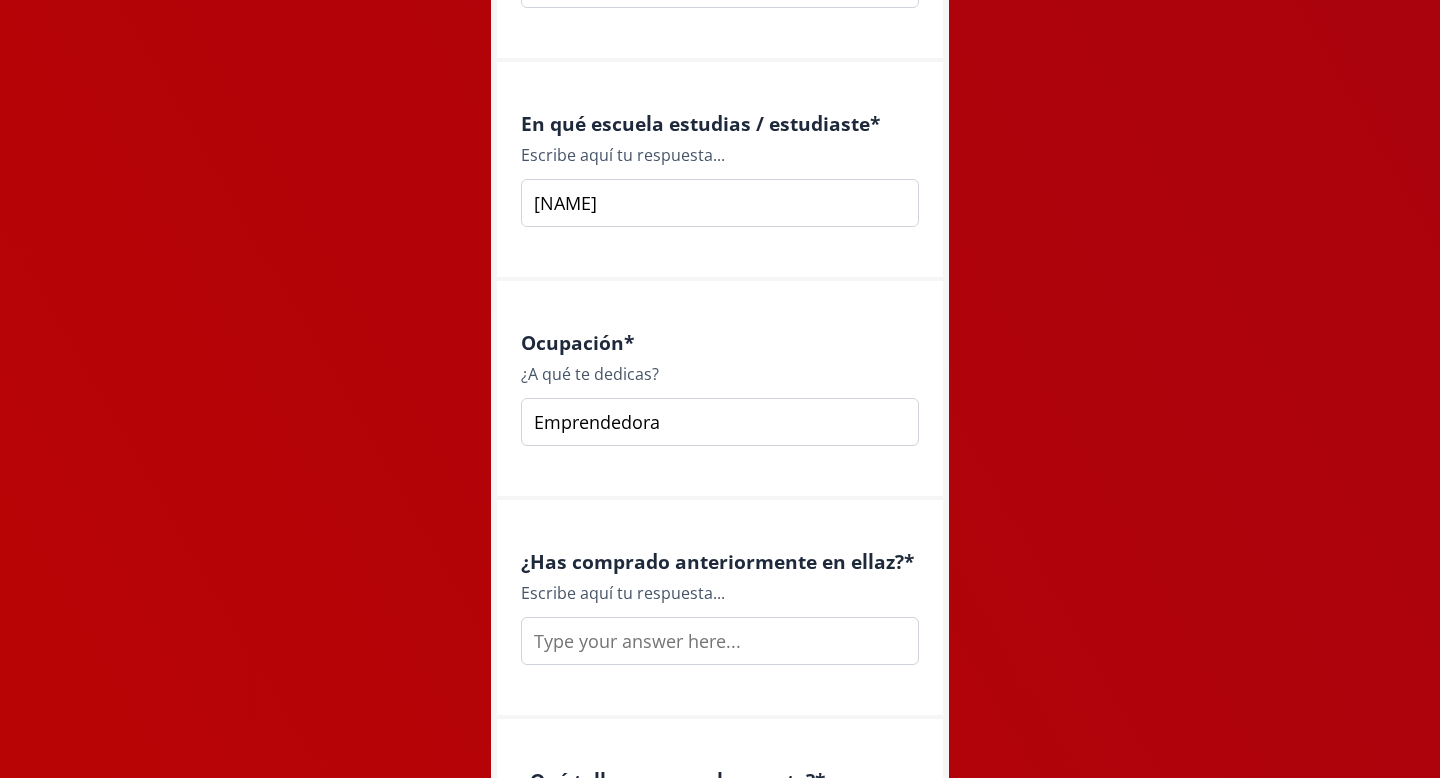 type on "Emprendedora" 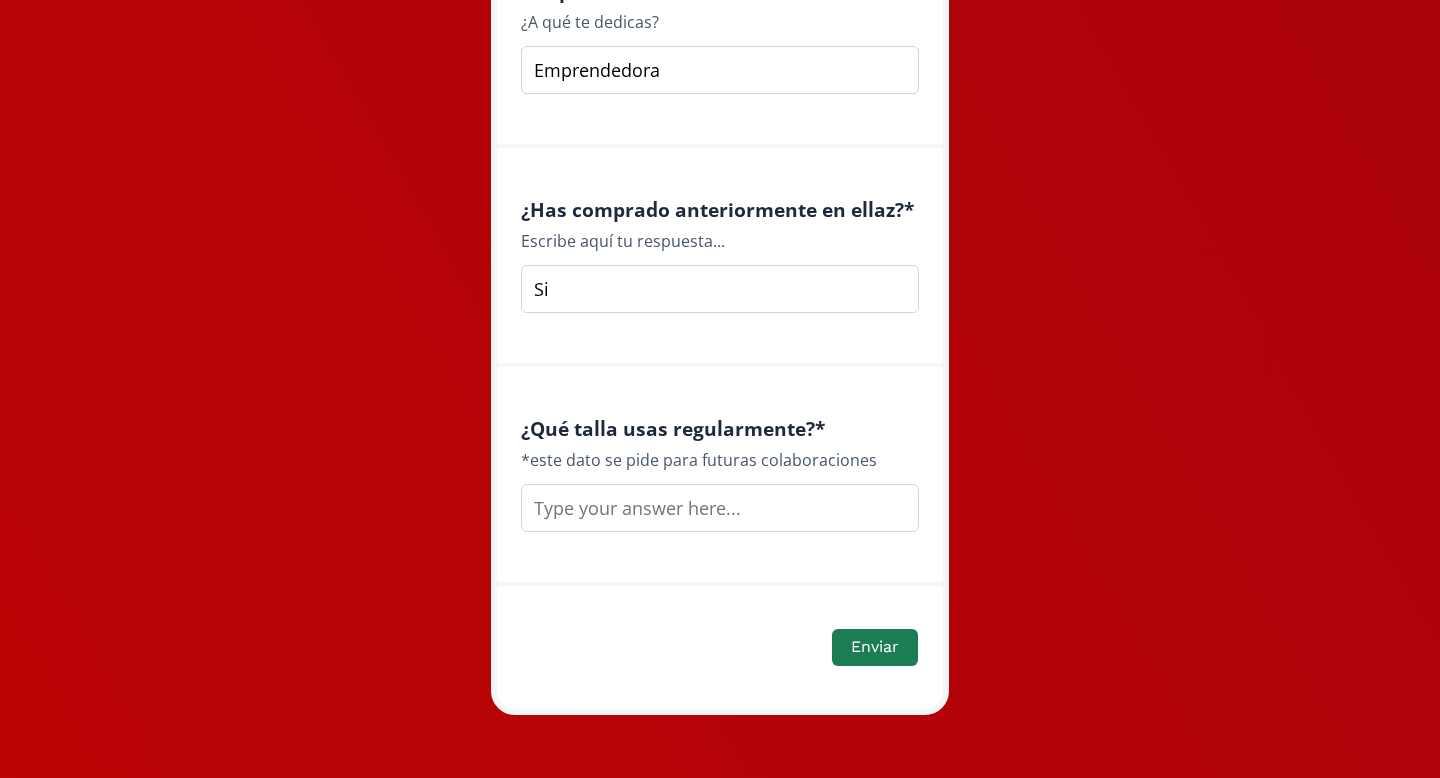 scroll, scrollTop: 2871, scrollLeft: 0, axis: vertical 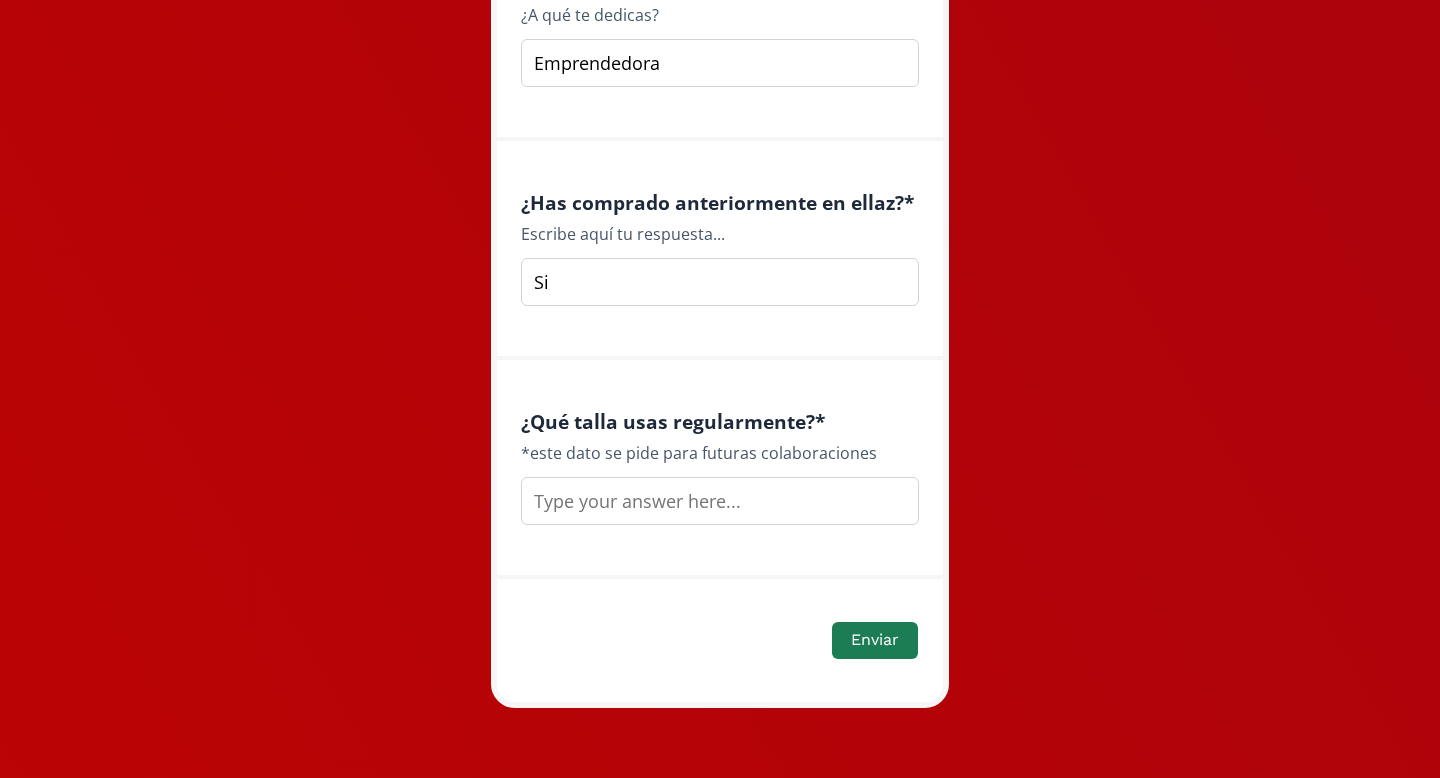 type on "Si" 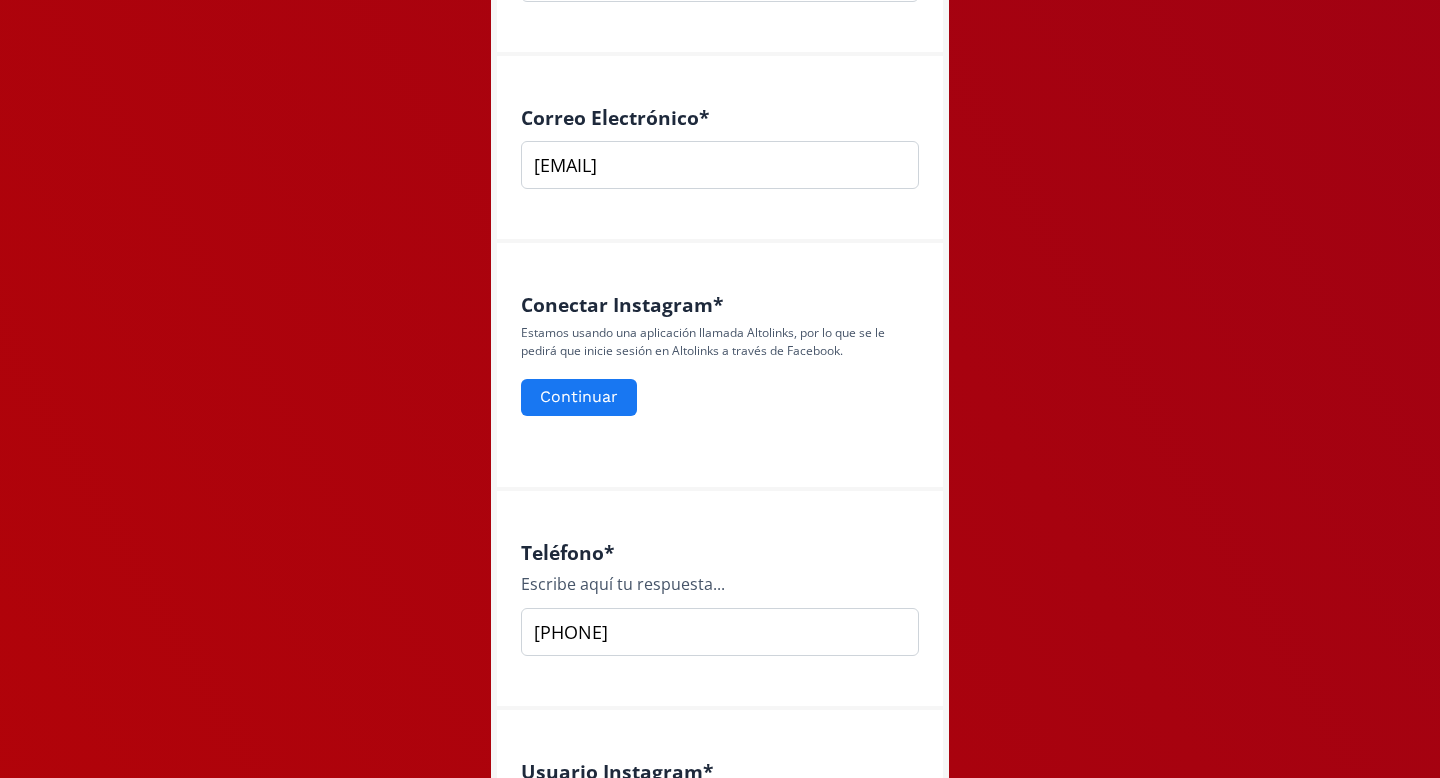scroll, scrollTop: 721, scrollLeft: 0, axis: vertical 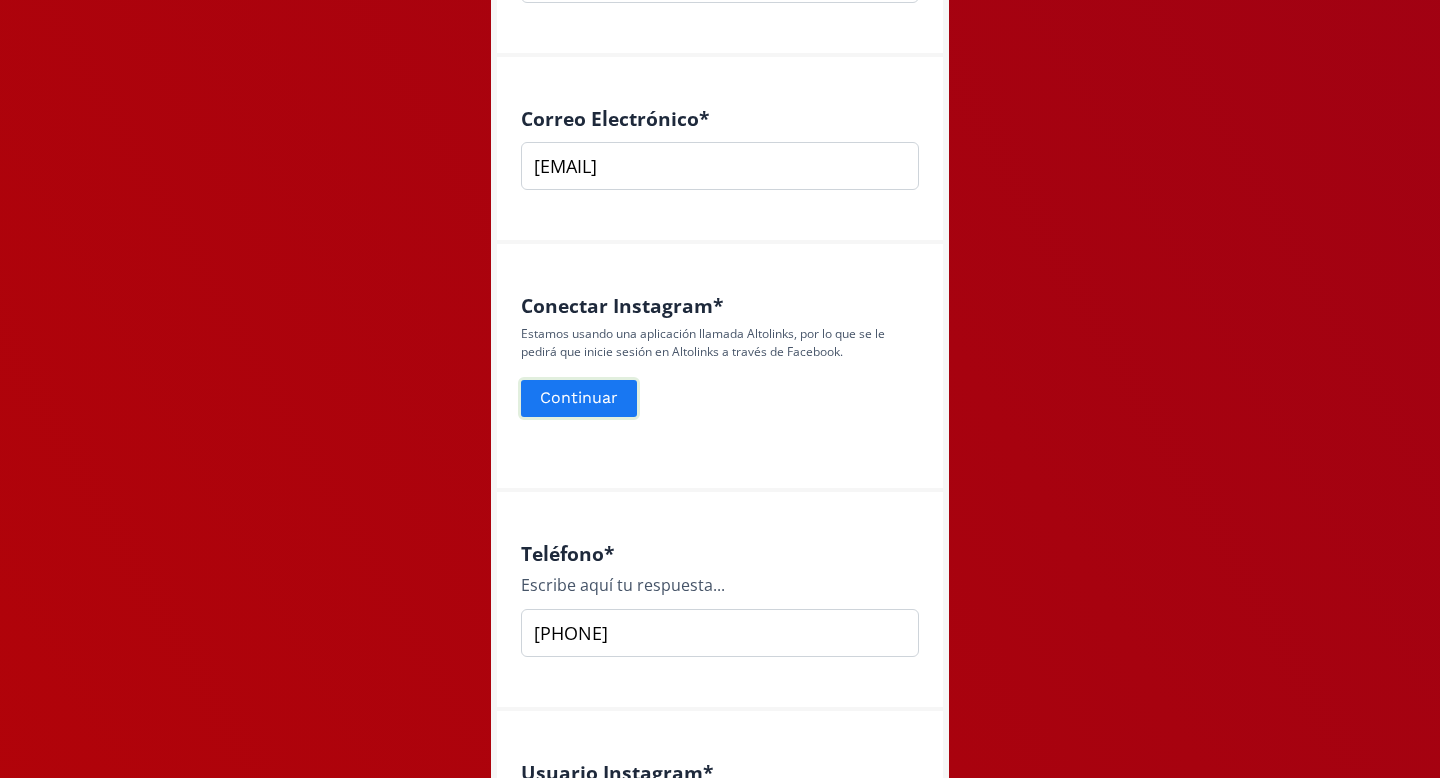 type on "S" 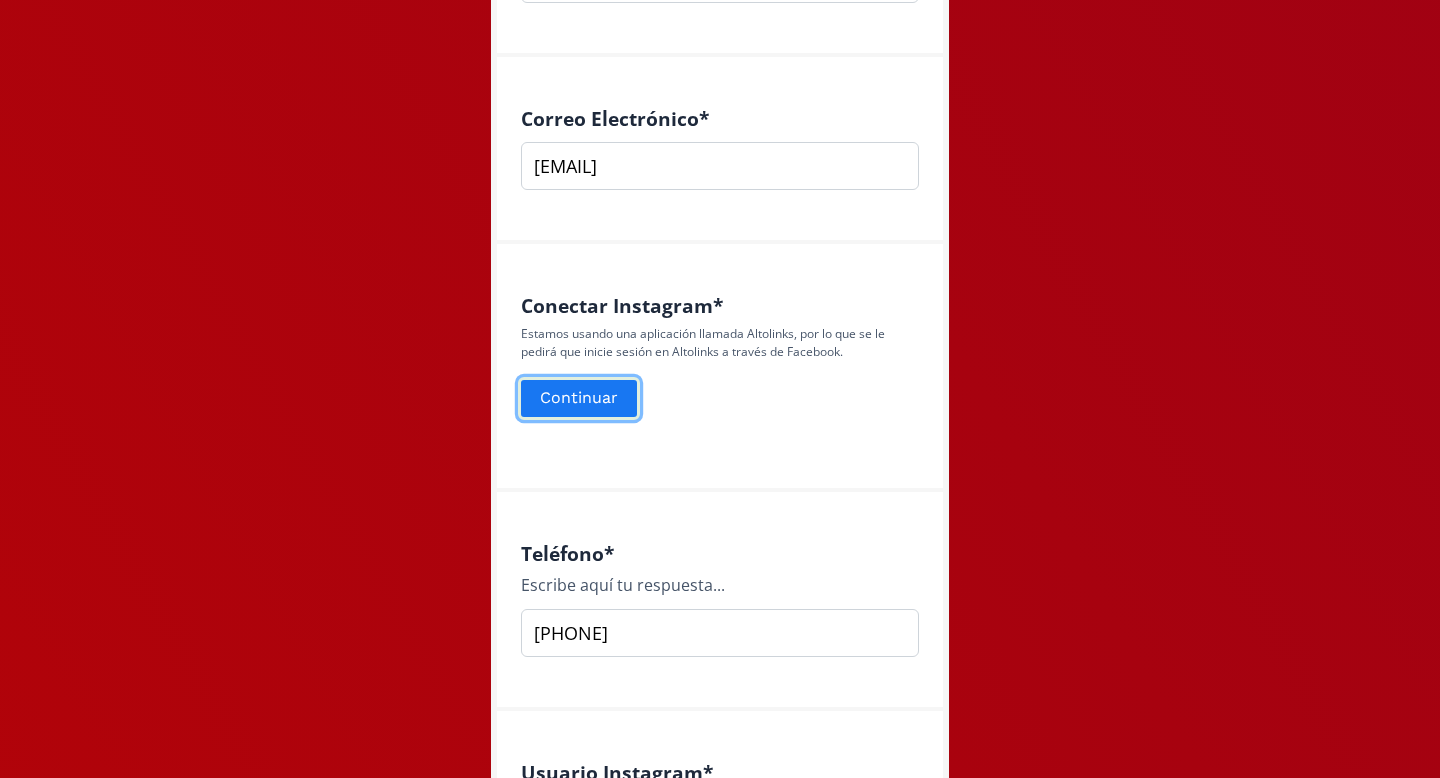 click on "Continuar" at bounding box center (579, 398) 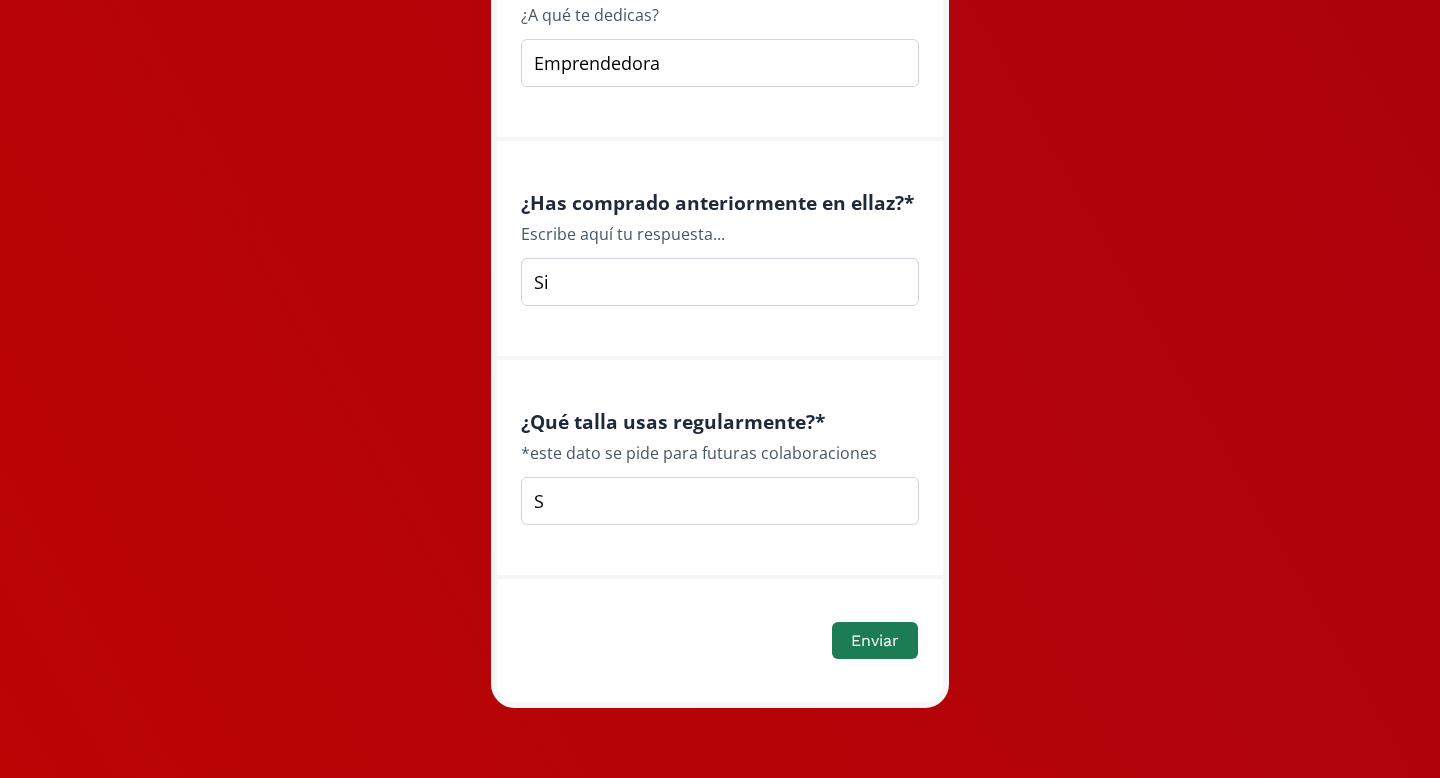 scroll, scrollTop: 2938, scrollLeft: 0, axis: vertical 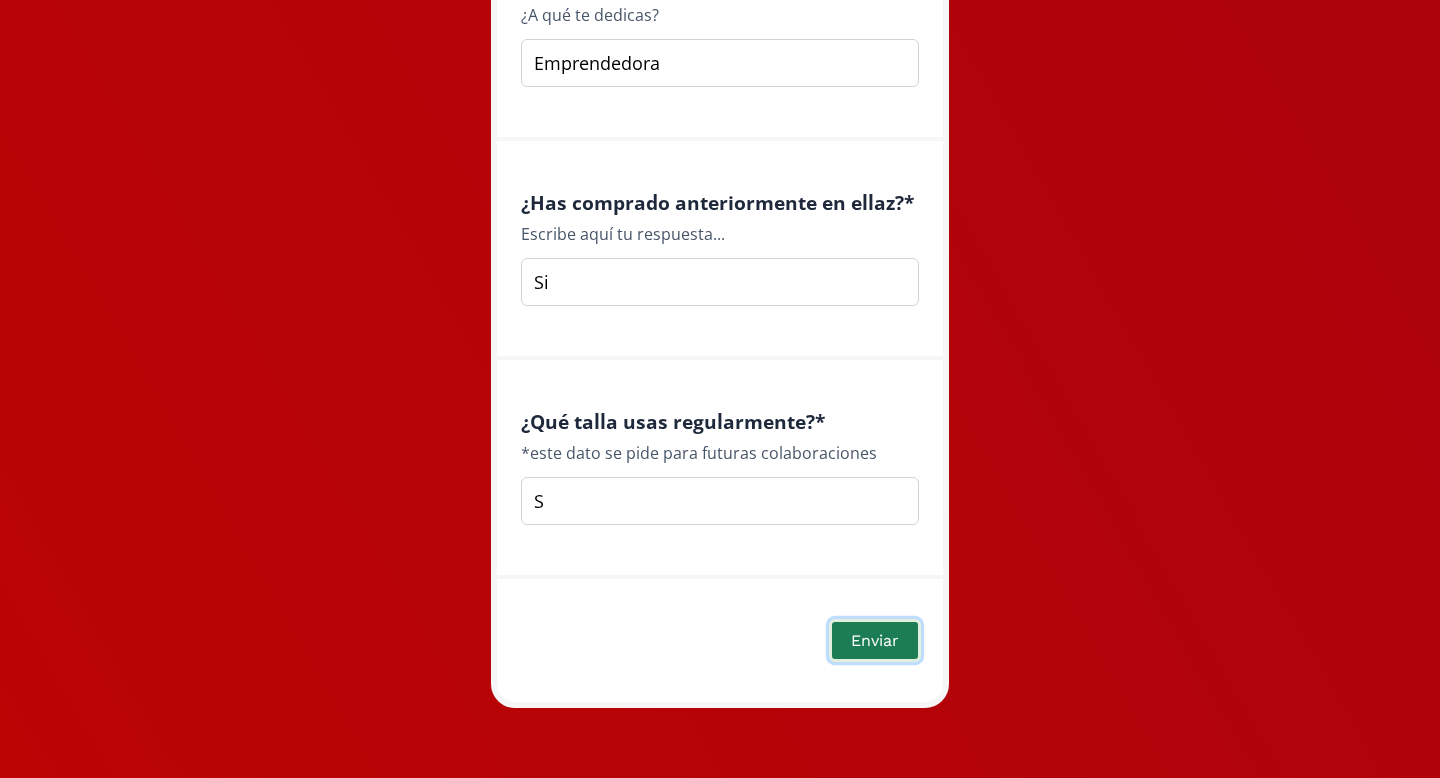 click on "Enviar" at bounding box center [875, 640] 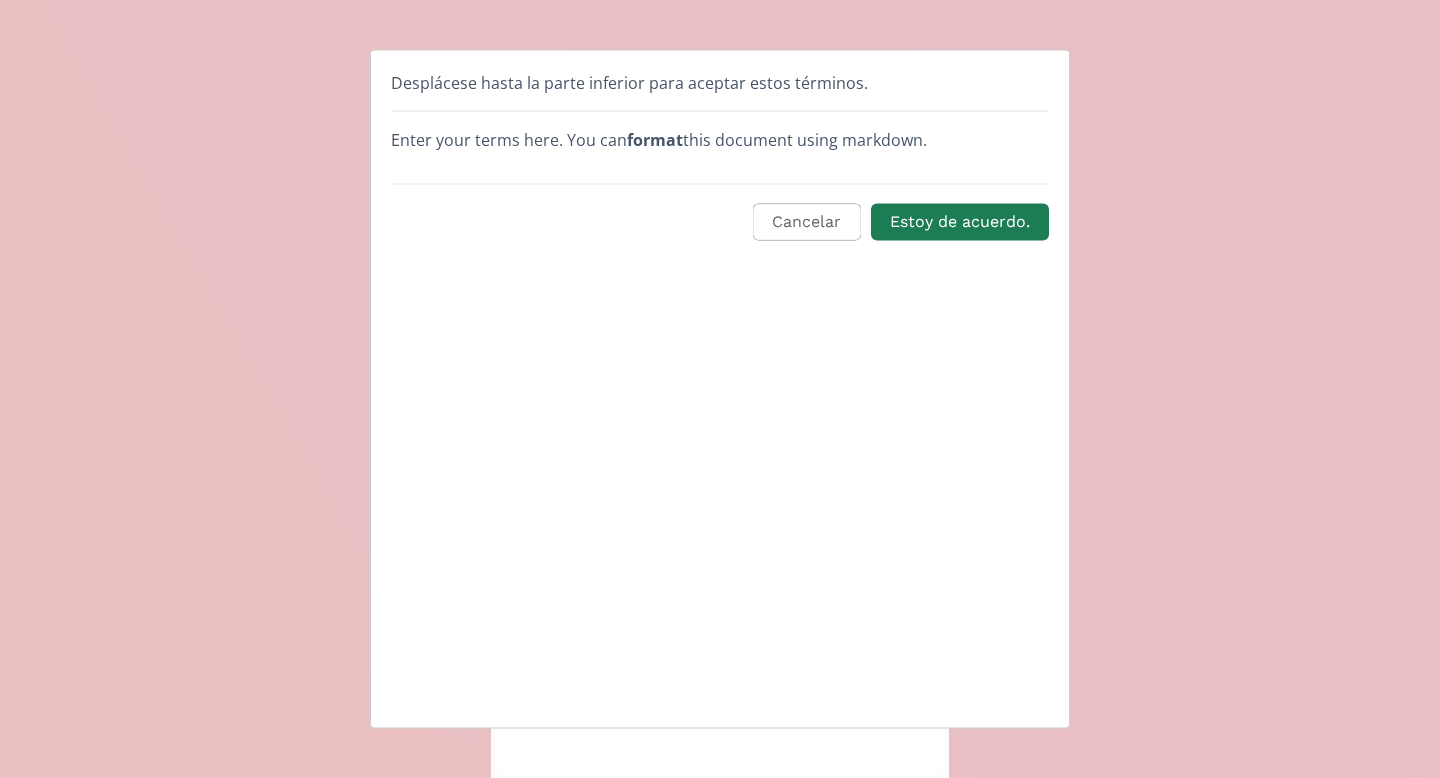 scroll, scrollTop: 0, scrollLeft: 0, axis: both 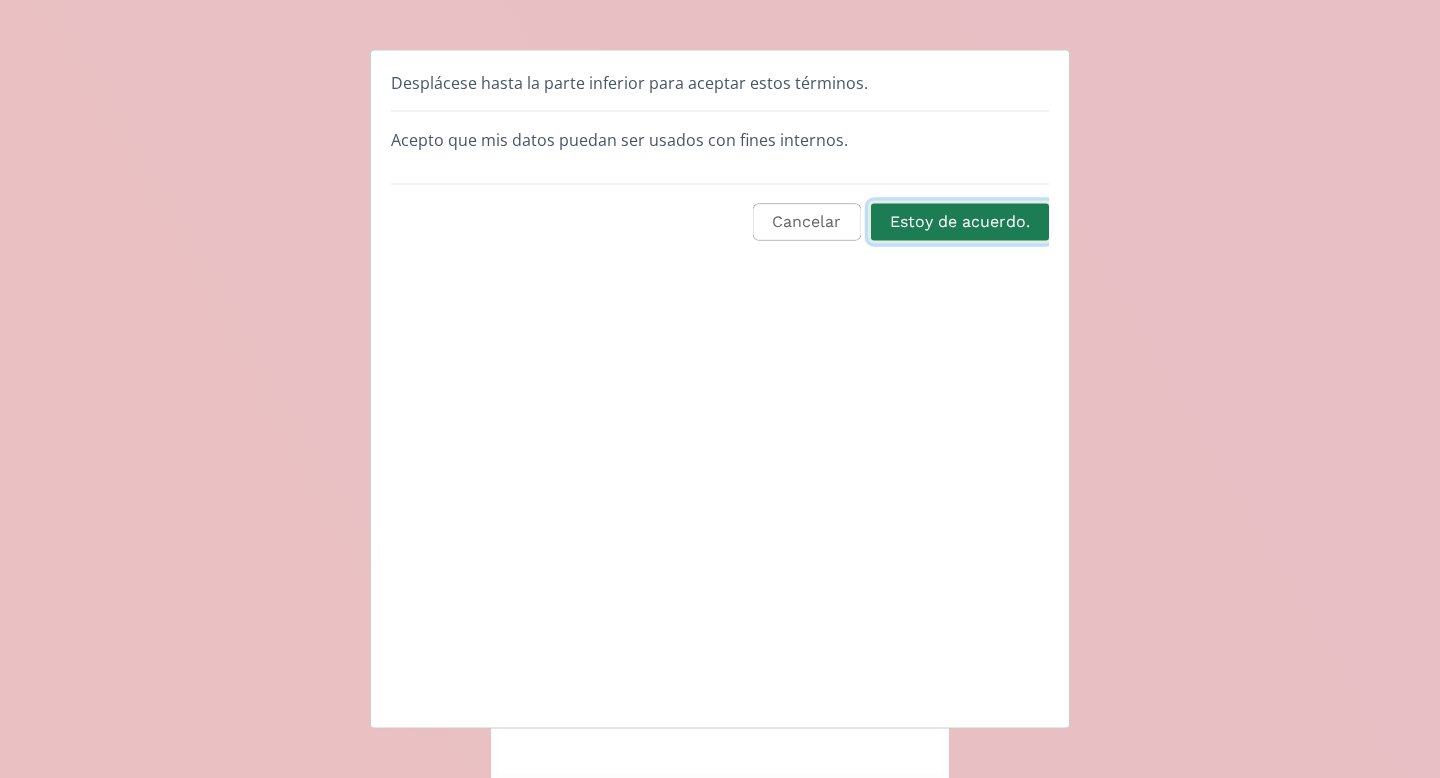 click on "Estoy de acuerdo." at bounding box center [960, 222] 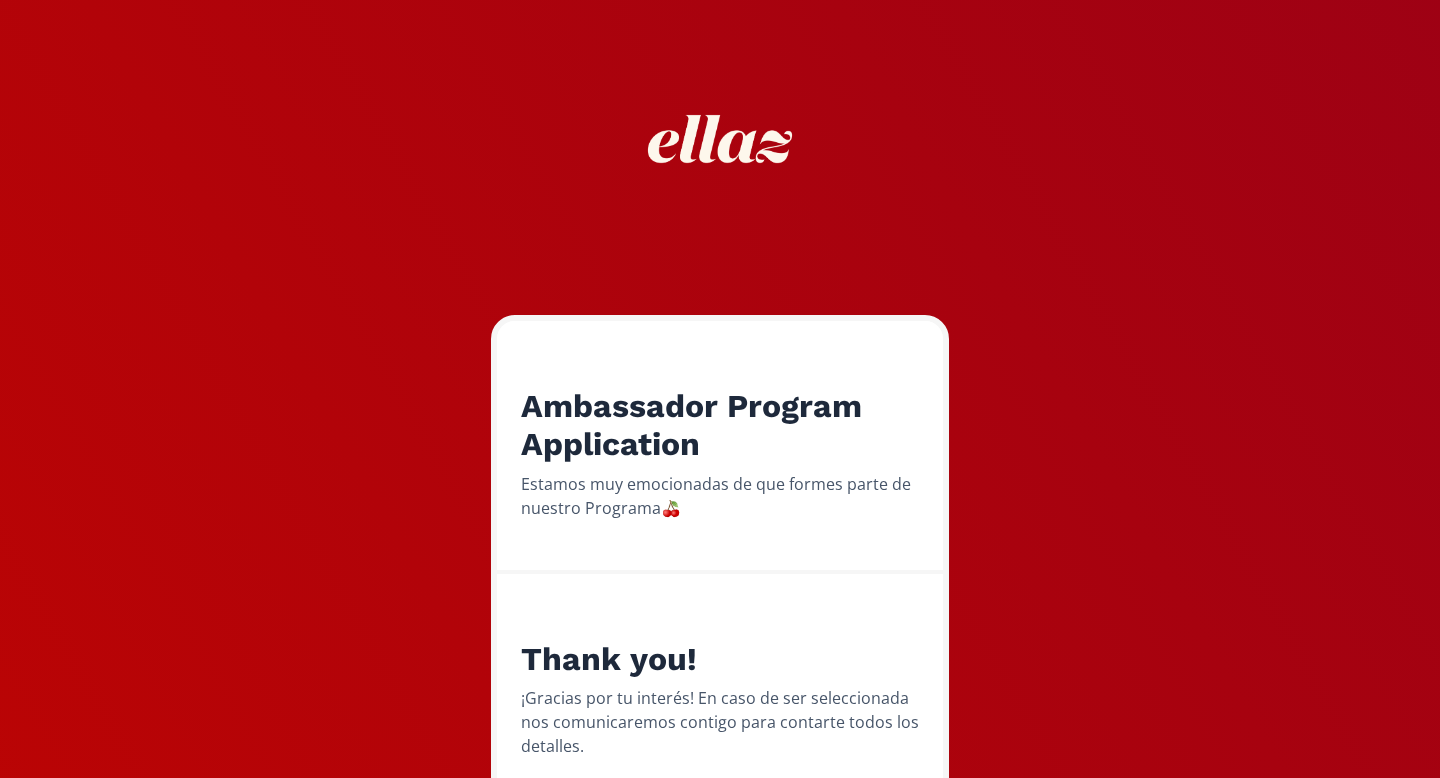 scroll, scrollTop: 0, scrollLeft: 0, axis: both 